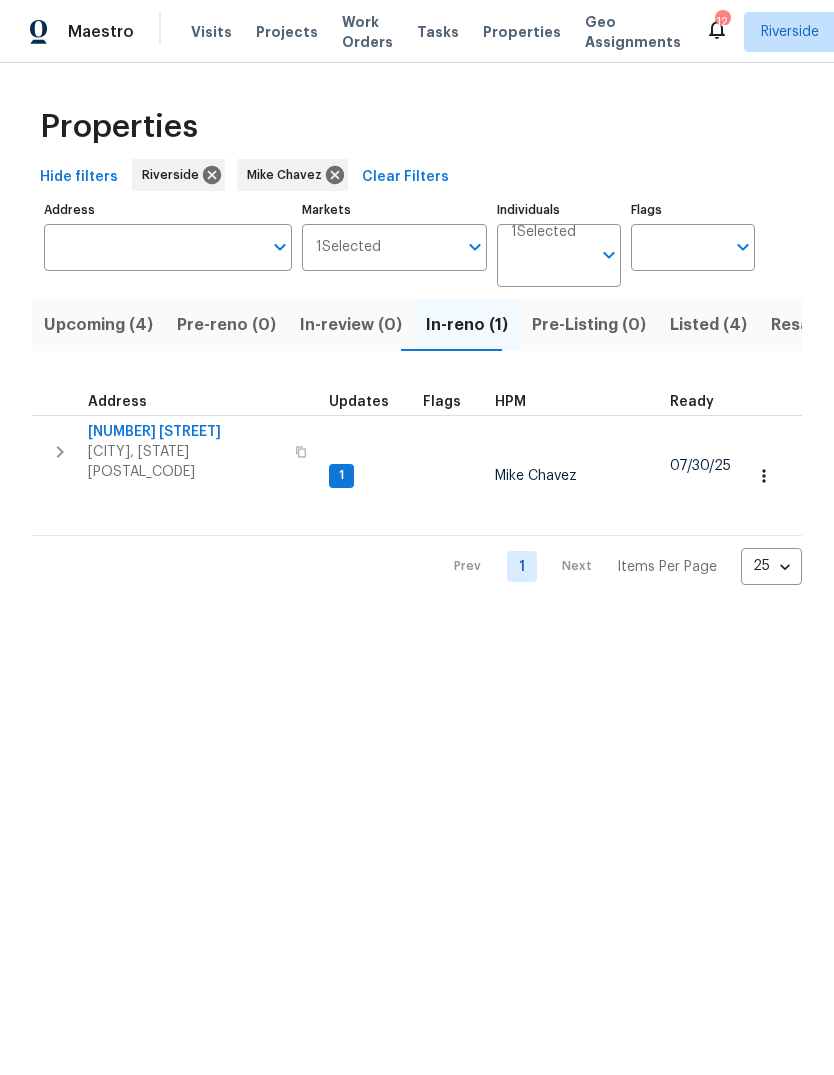 scroll, scrollTop: 0, scrollLeft: 0, axis: both 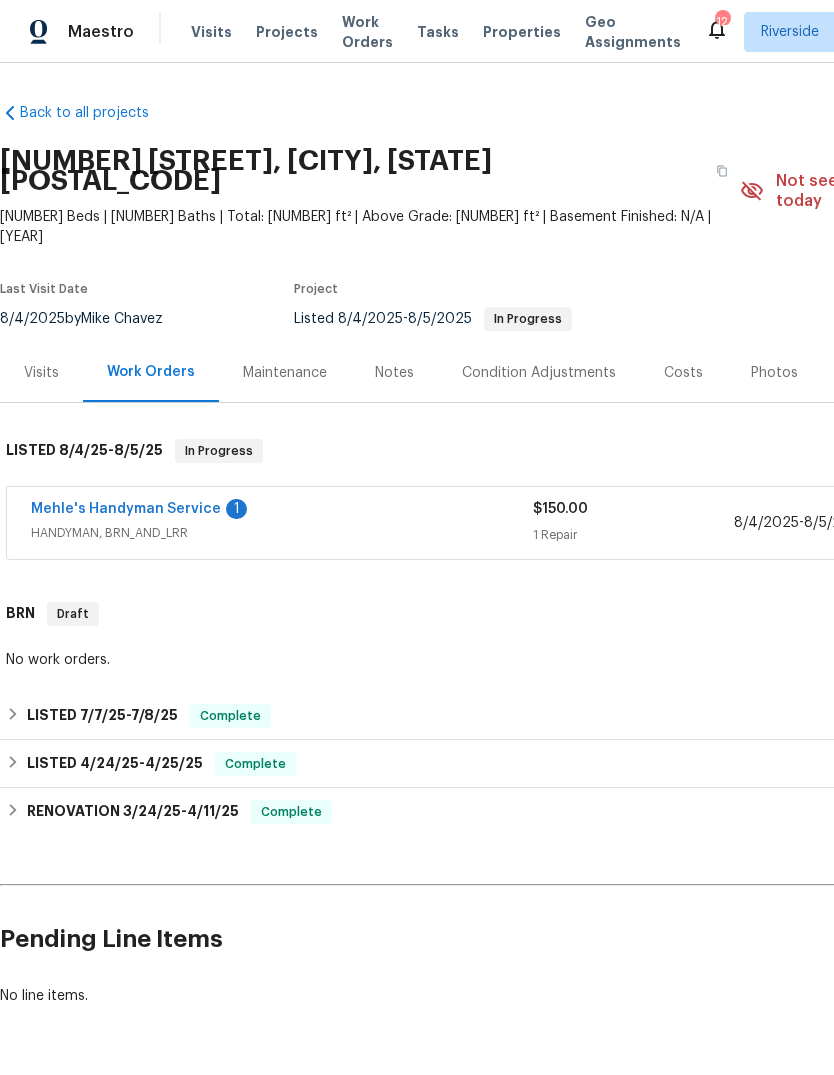 click on "Mehle's Handyman Service" at bounding box center [126, 509] 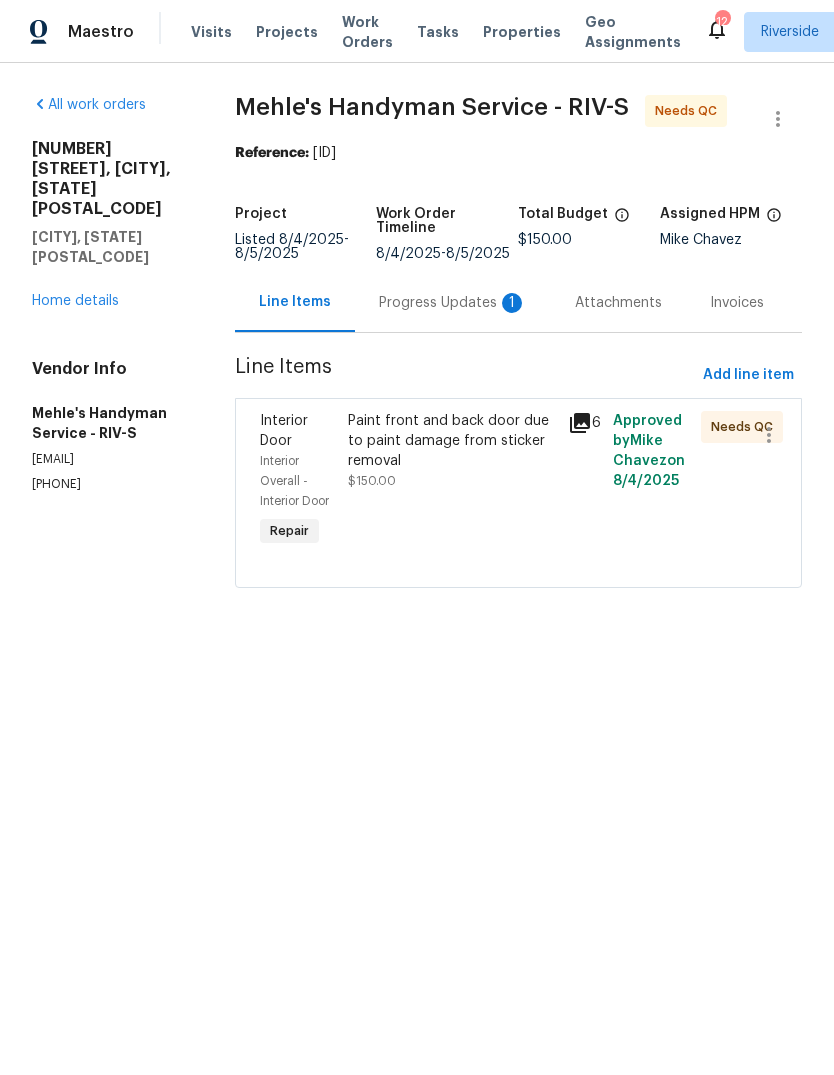 click on "Progress Updates 1" at bounding box center (453, 303) 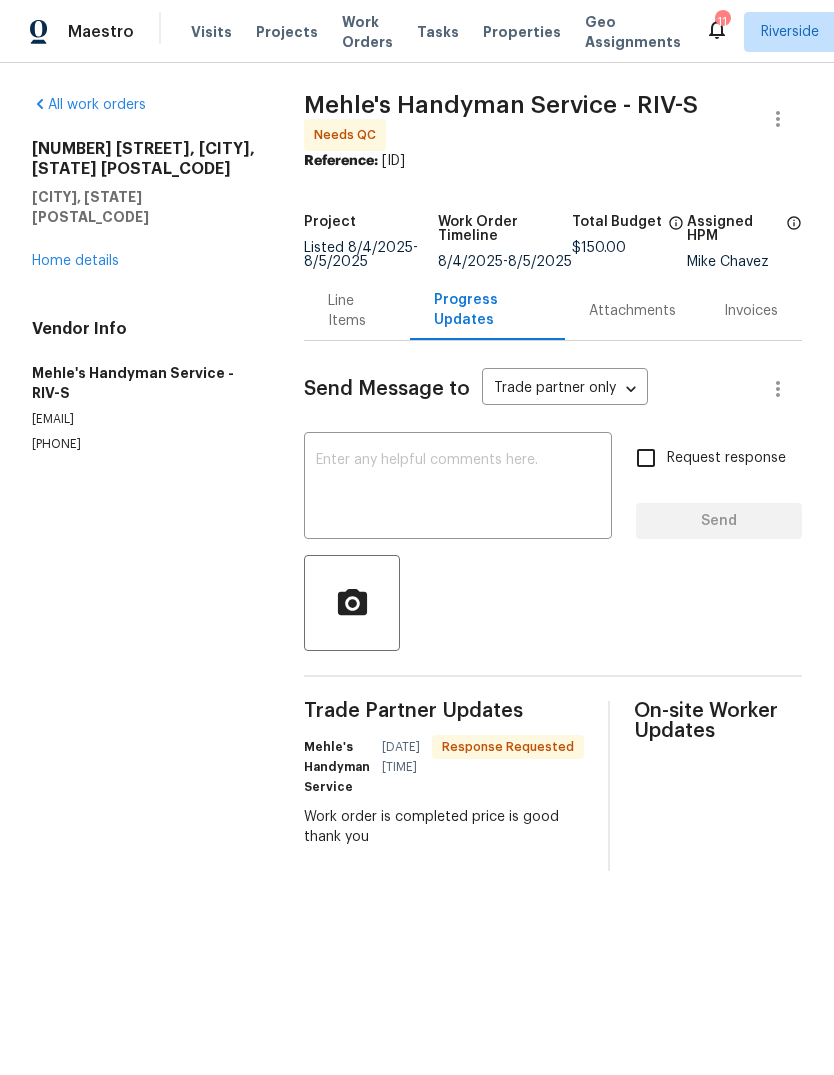 click on "Line Items" at bounding box center (357, 311) 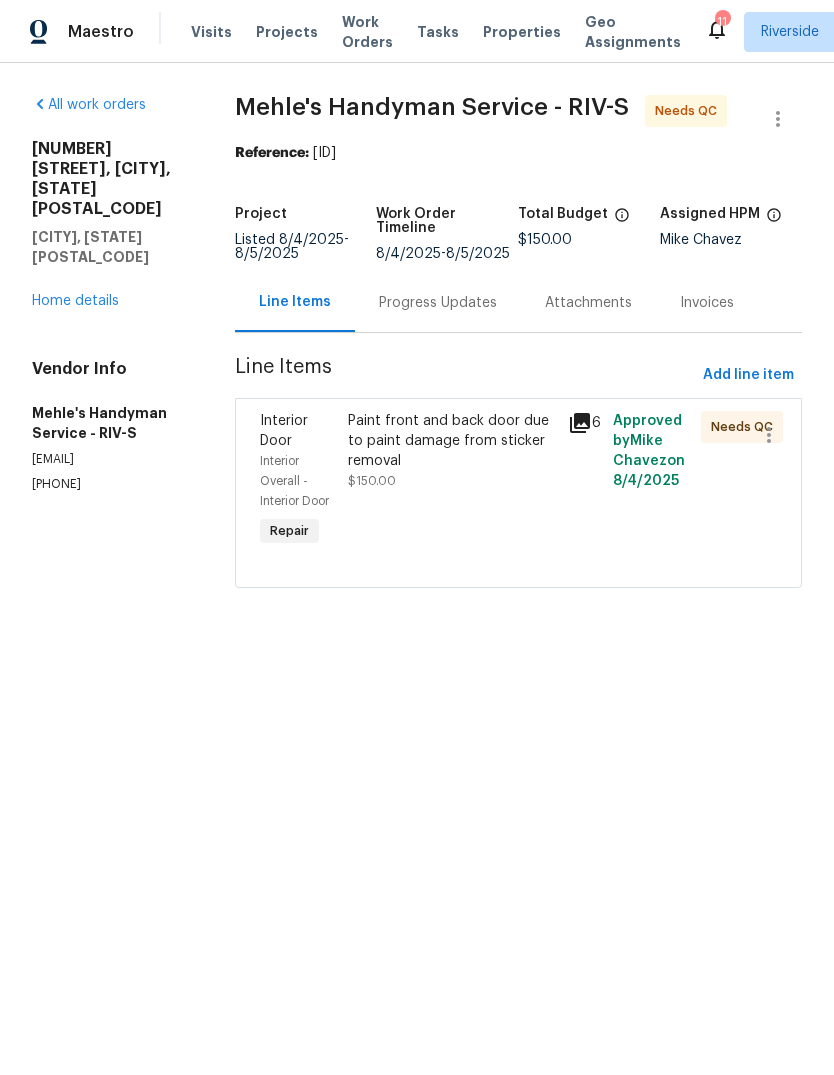 click on "Paint front and back door due to paint damage from sticker removal" at bounding box center (452, 441) 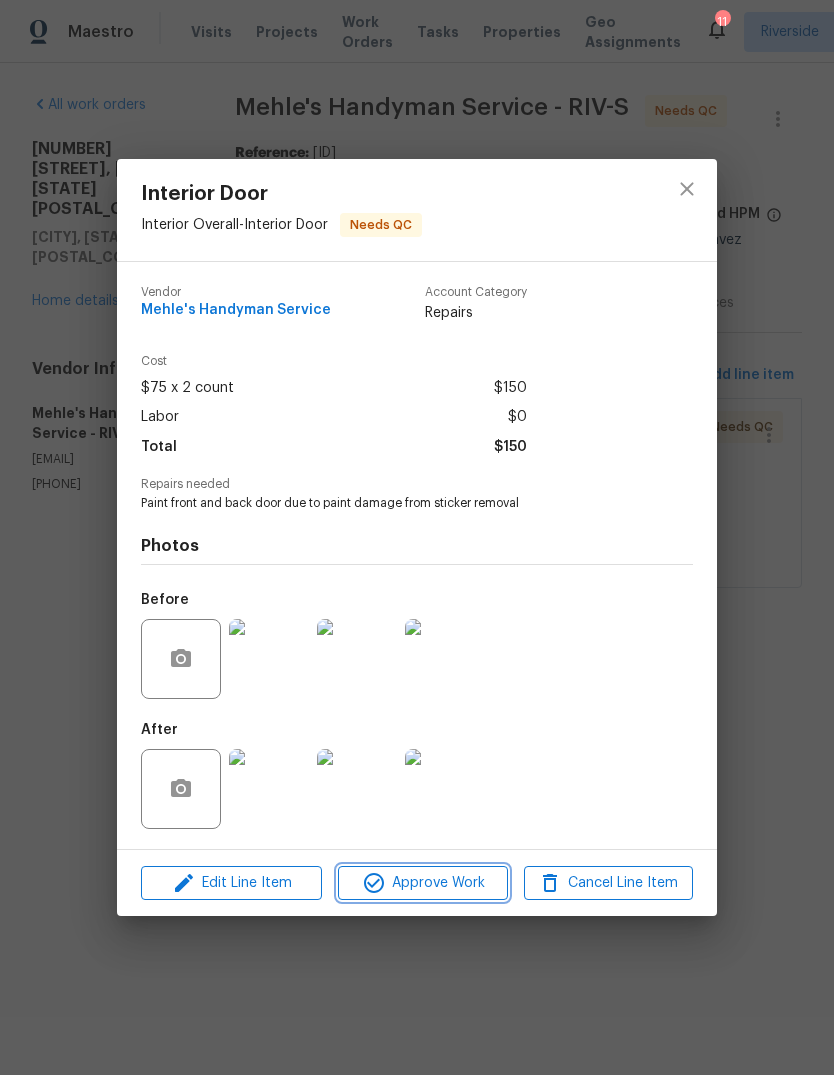 click on "Approve Work" at bounding box center (422, 883) 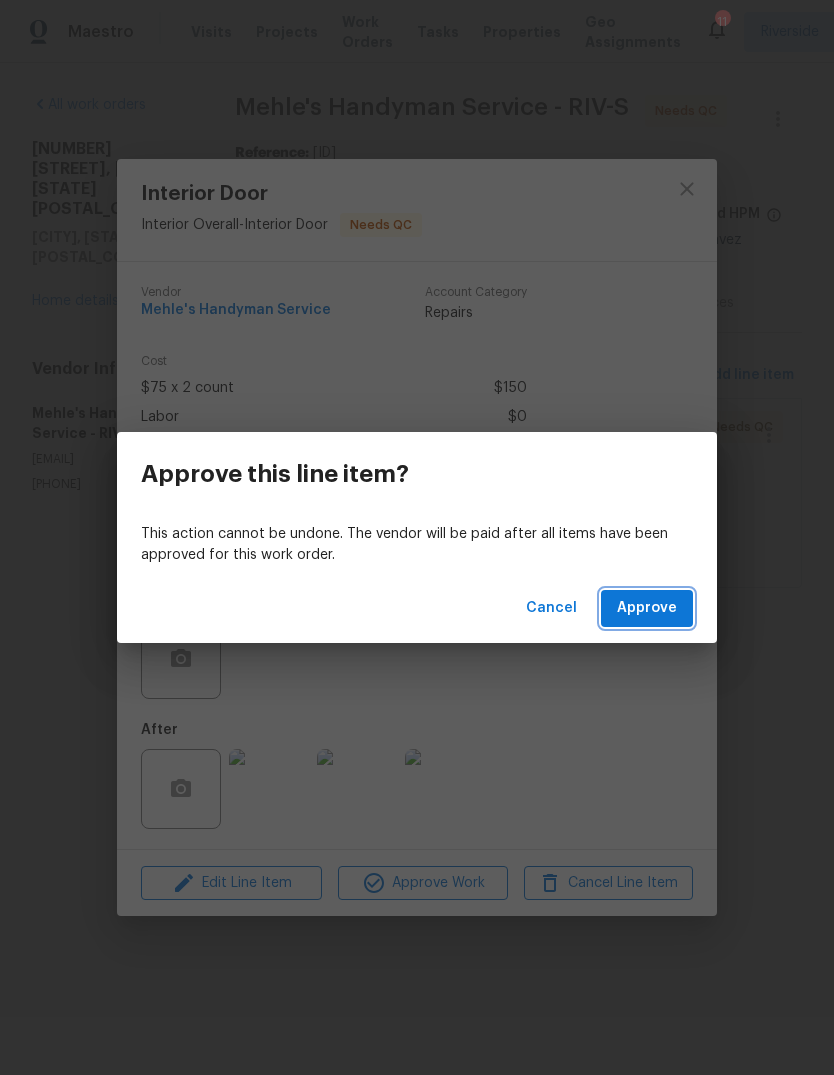 click on "Approve" at bounding box center [647, 608] 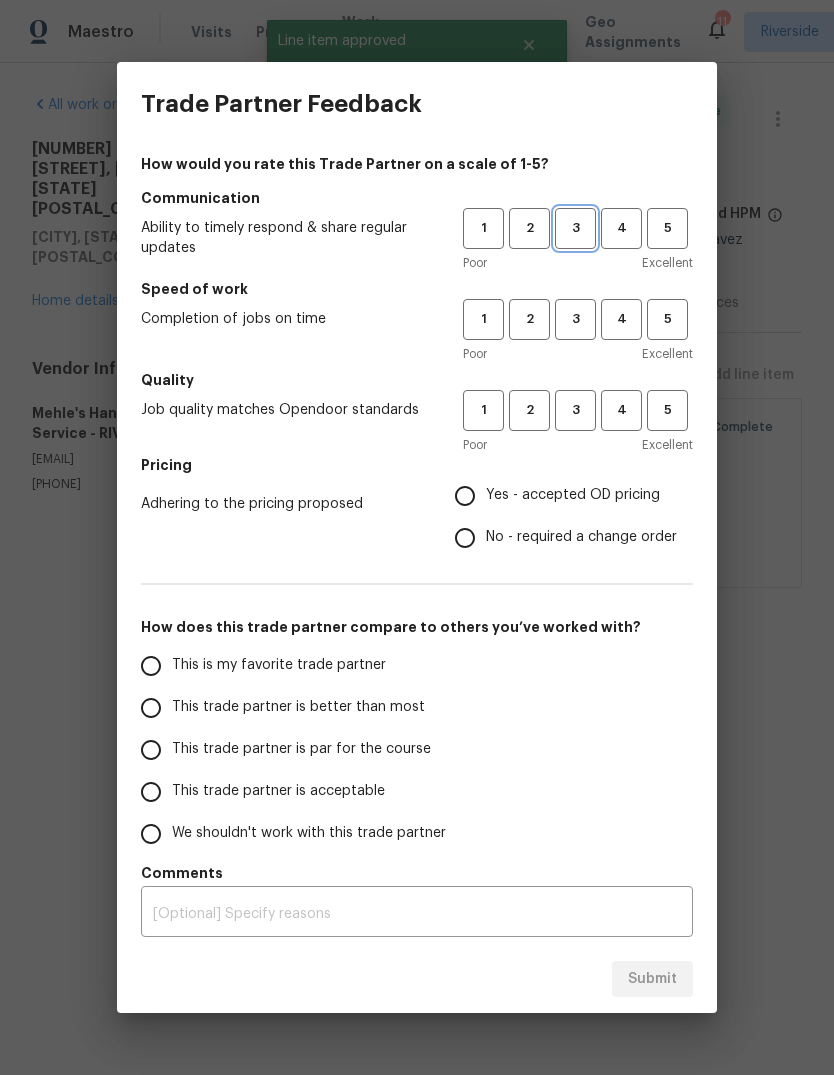 click on "3" at bounding box center [575, 228] 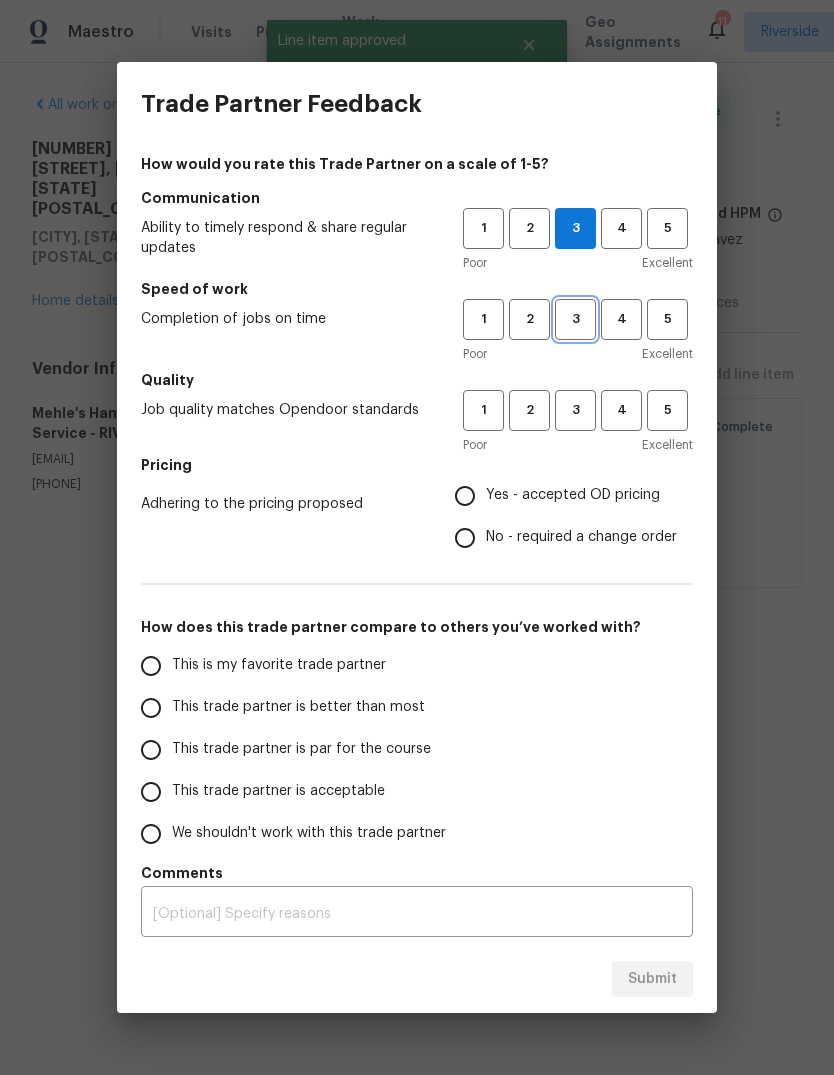 click on "3" at bounding box center [575, 319] 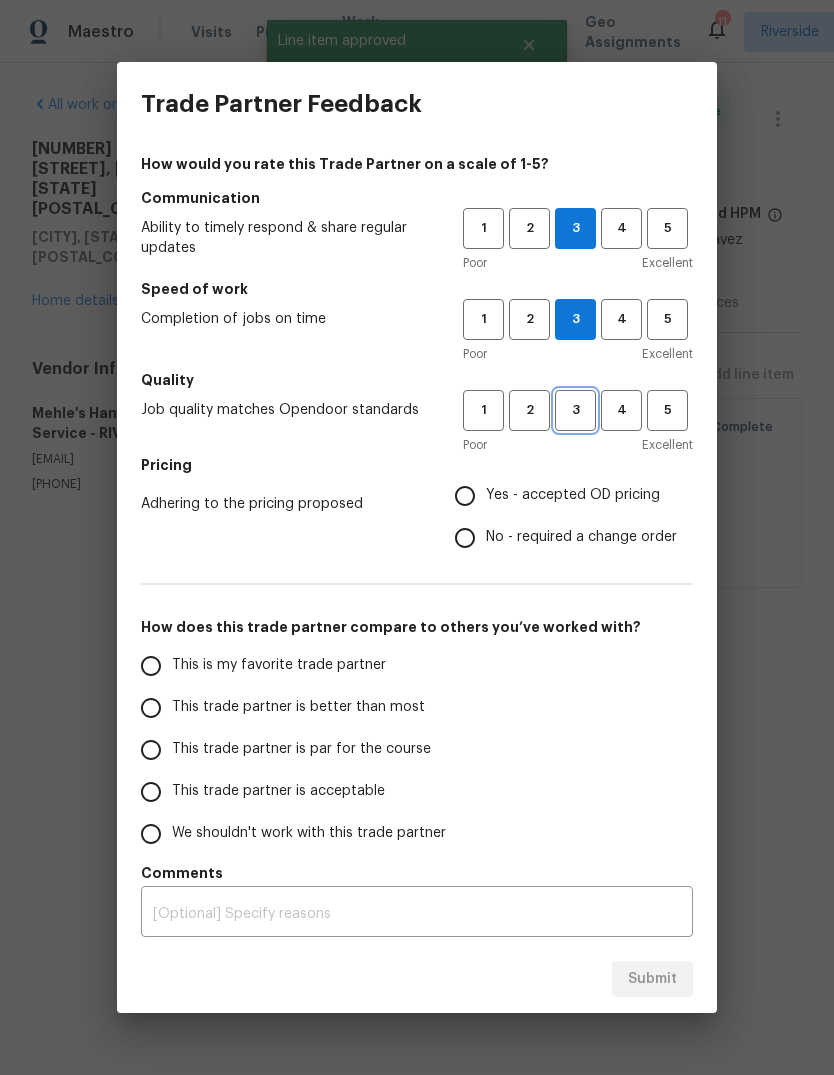 click on "3" at bounding box center [575, 410] 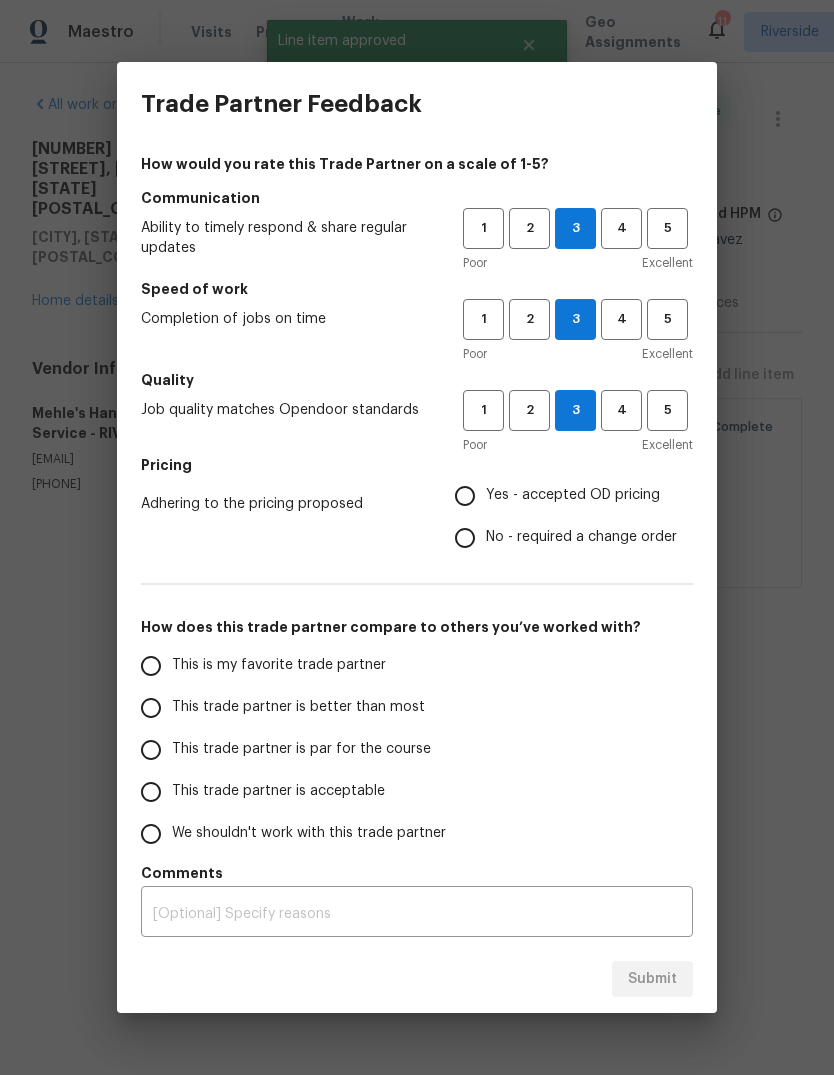 click on "Yes - accepted OD pricing" at bounding box center [465, 496] 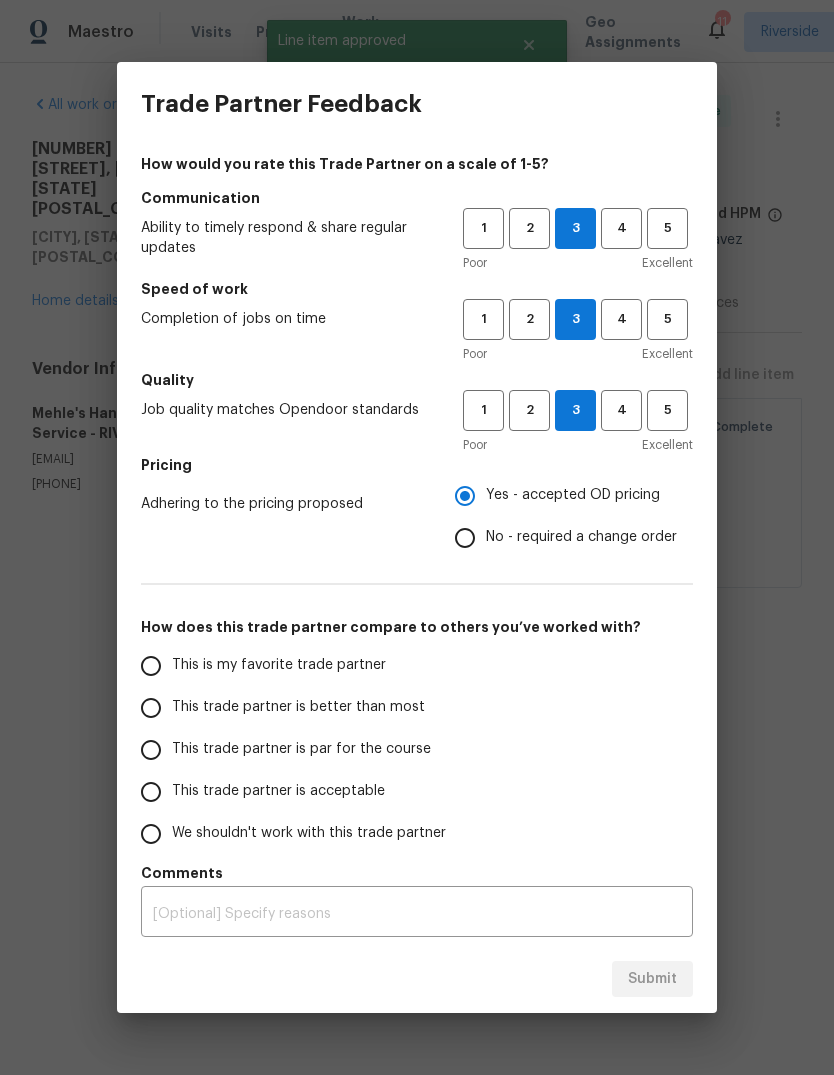 click on "This trade partner is better than most" at bounding box center [151, 708] 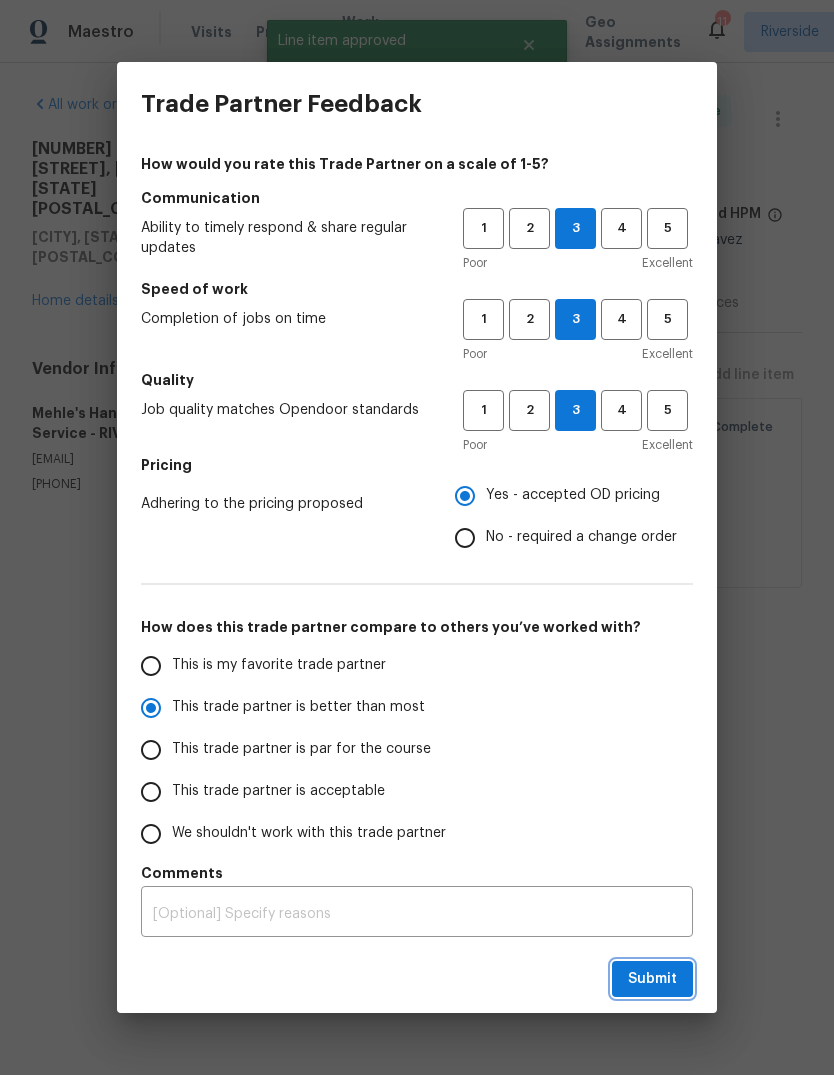 click on "Submit" at bounding box center (652, 979) 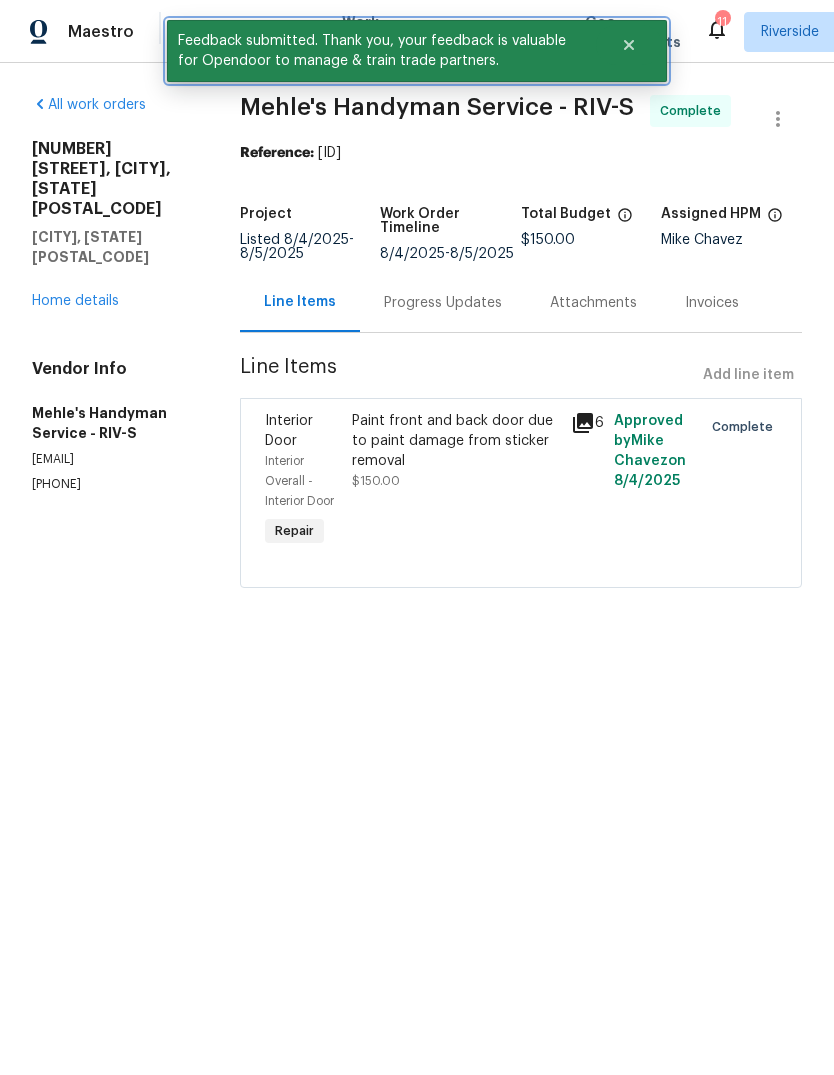 click at bounding box center [629, 45] 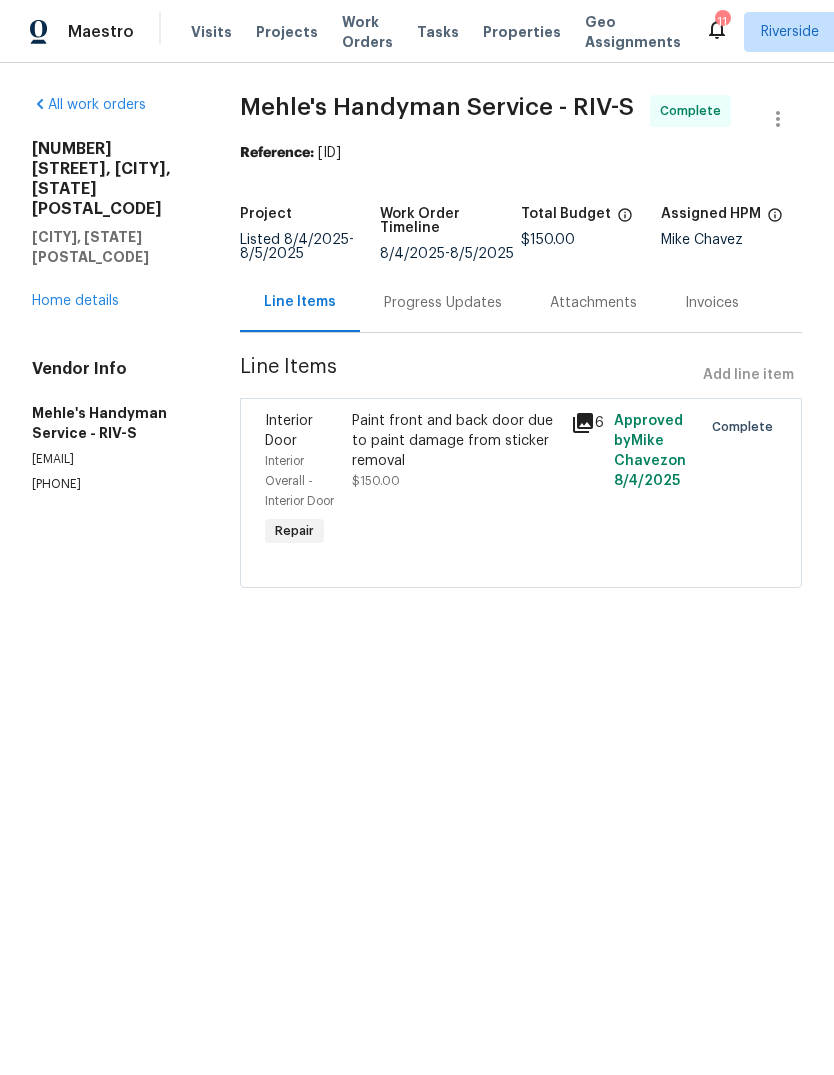 click on "Projects" at bounding box center (287, 32) 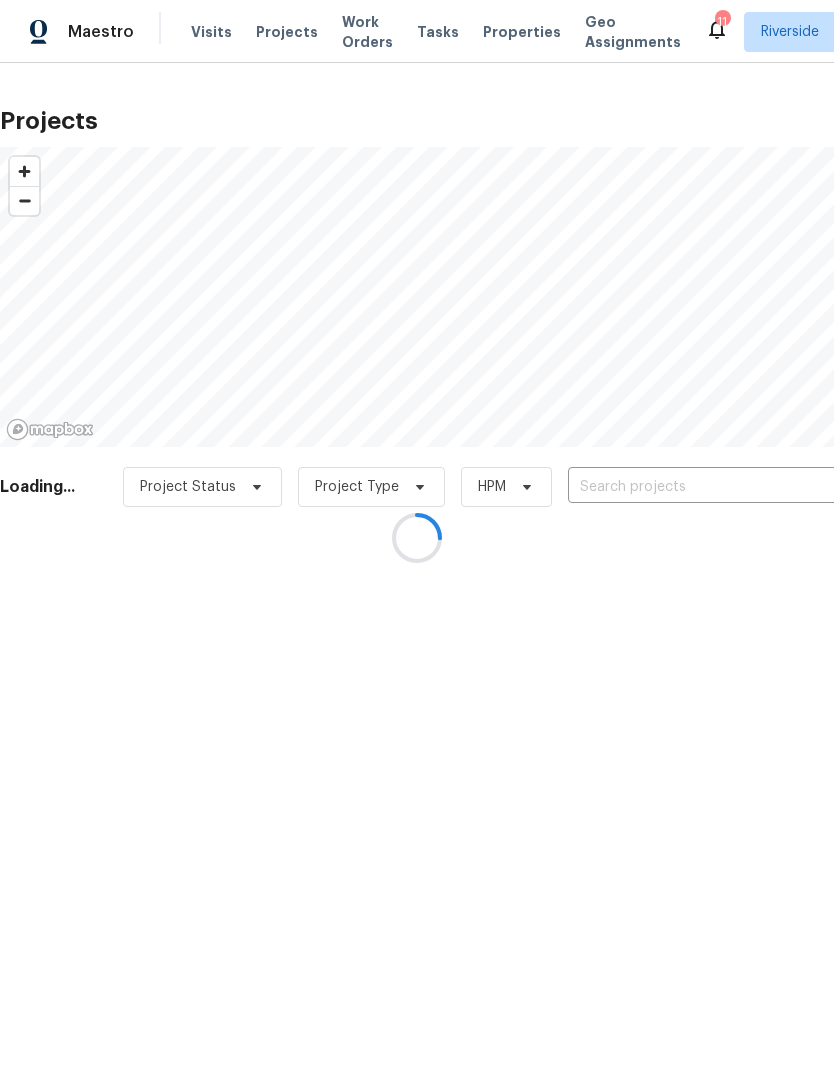 click at bounding box center (417, 537) 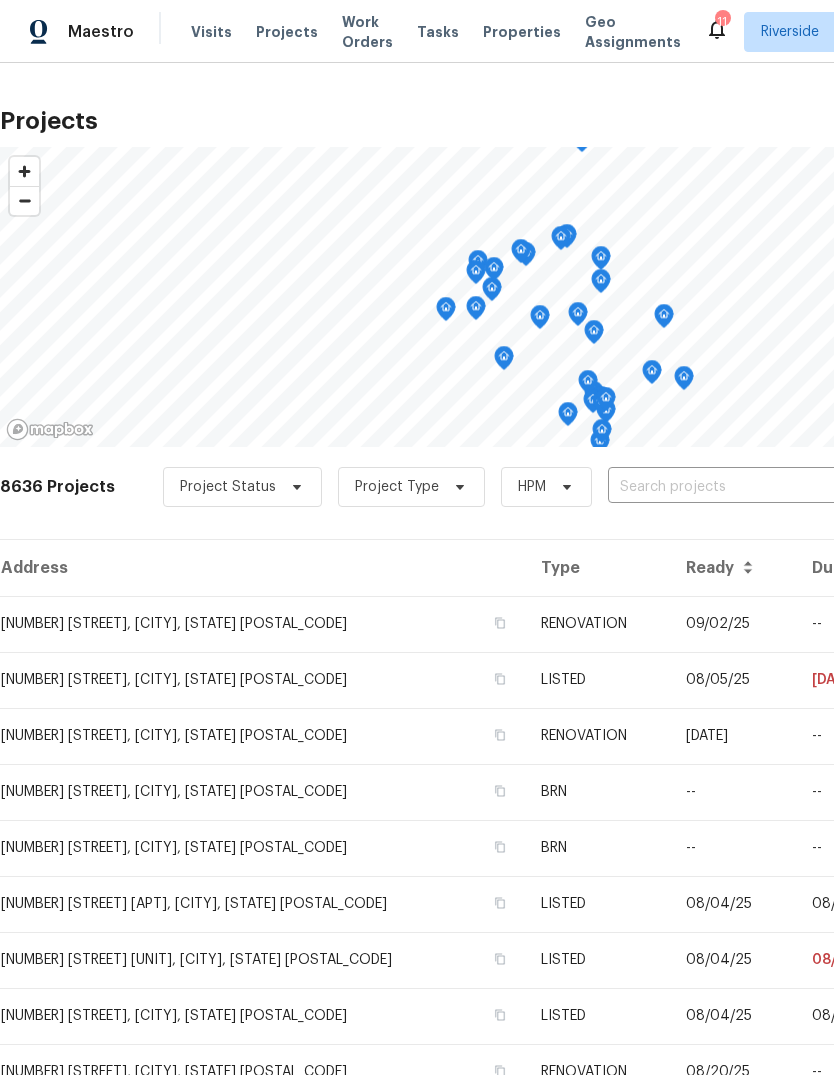 click at bounding box center [722, 487] 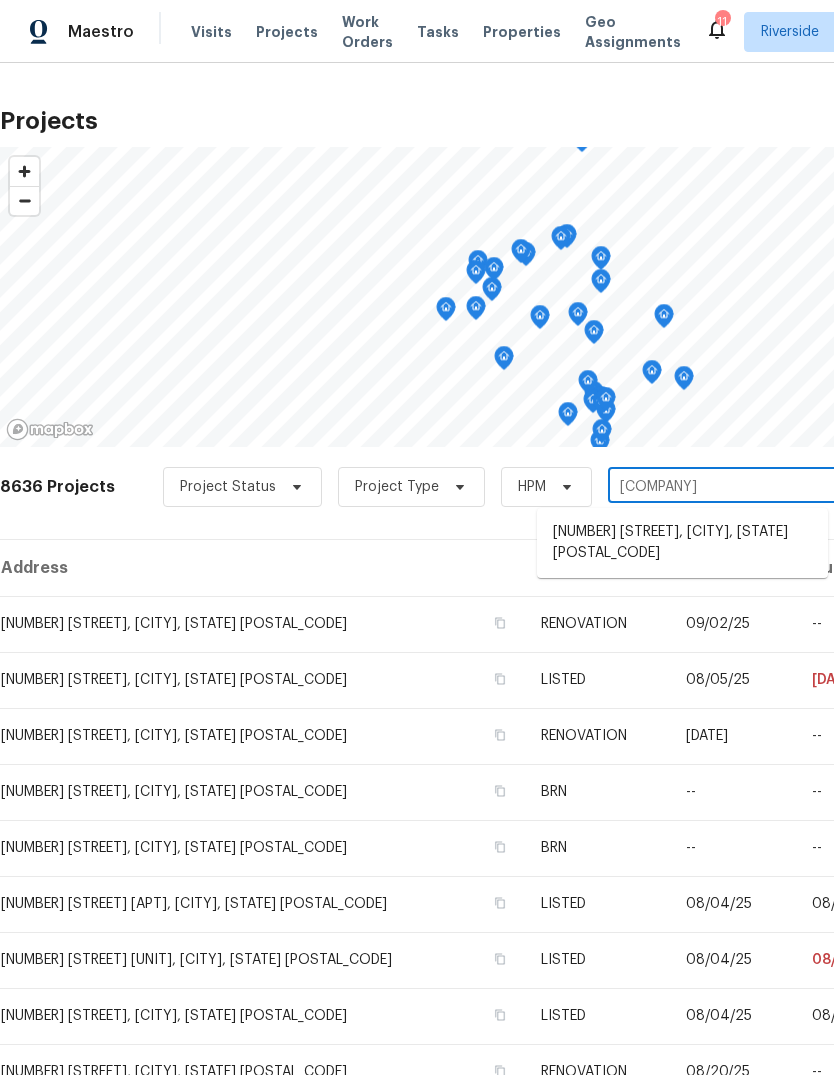 type on "[COMPANY]" 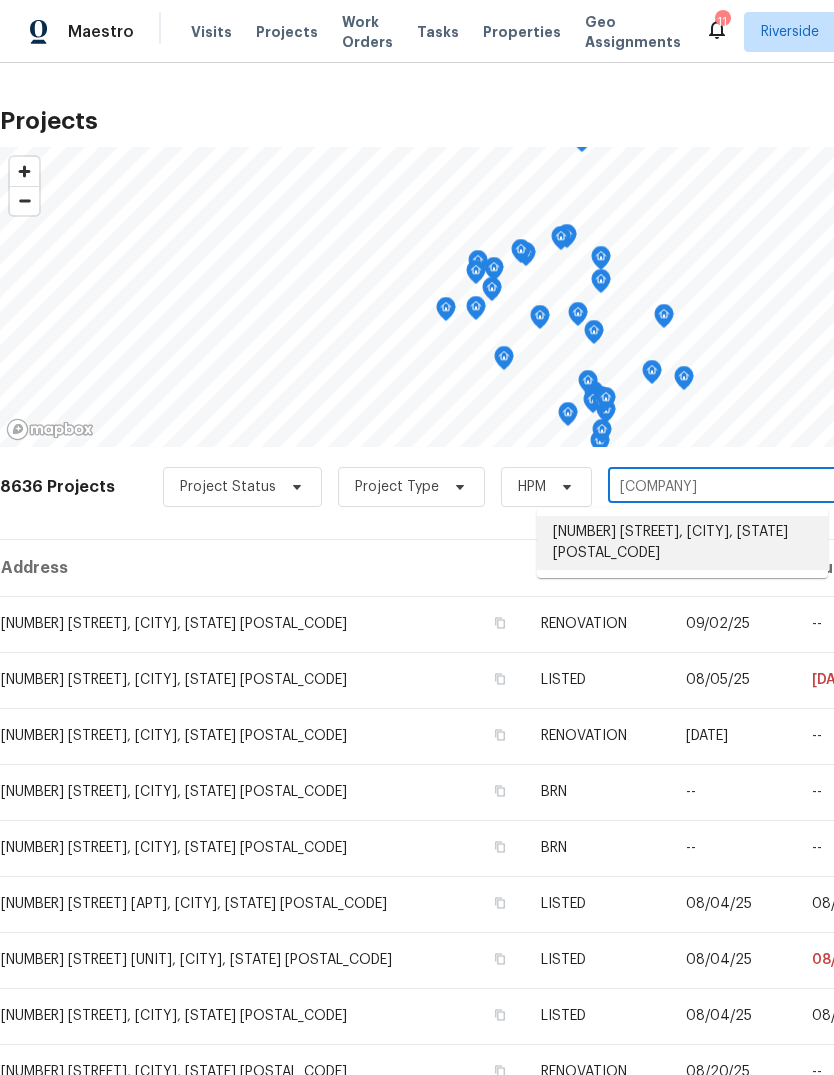 click on "[NUMBER] [STREET], [CITY], [STATE] [POSTAL_CODE]" at bounding box center [682, 543] 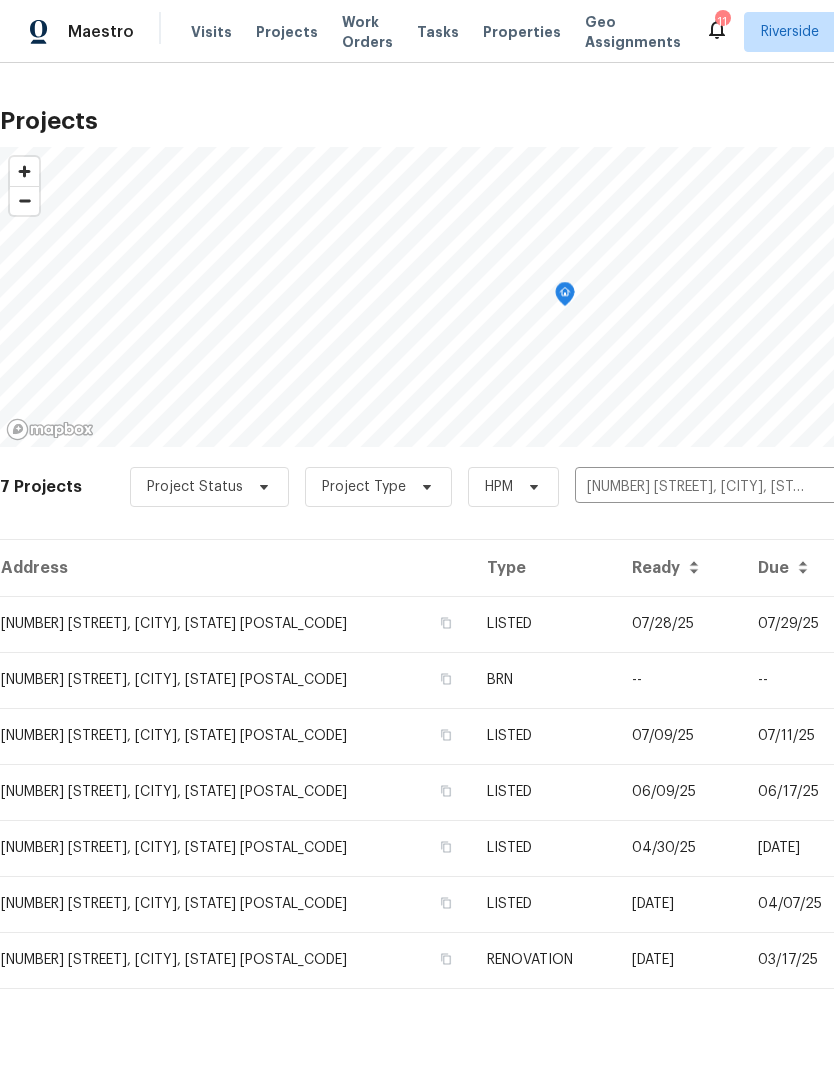 click on "LISTED" at bounding box center (544, 624) 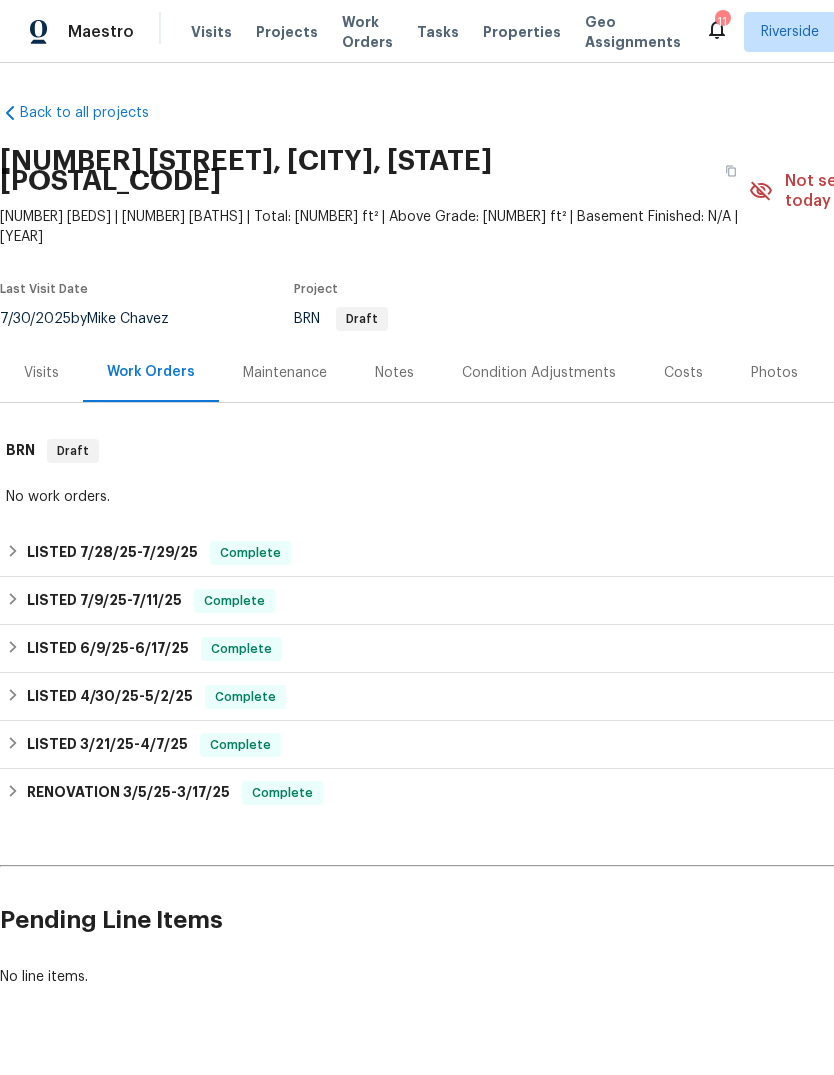click on "Projects" at bounding box center (287, 32) 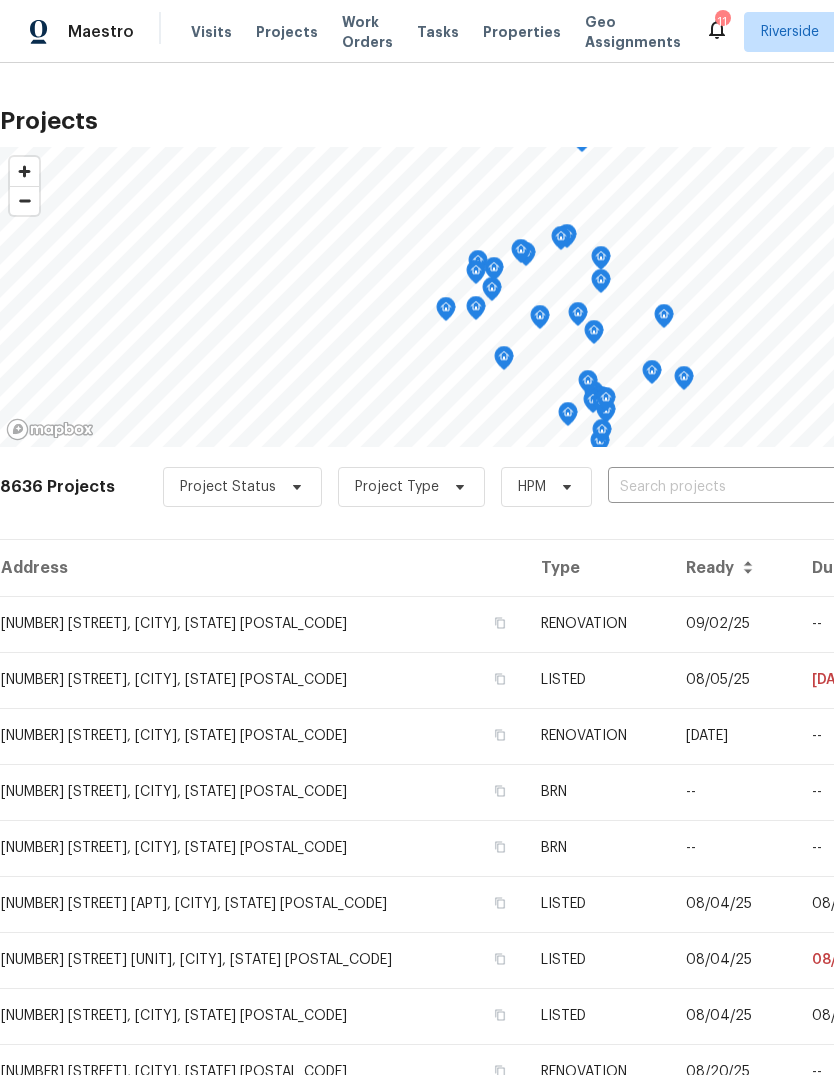 click at bounding box center (722, 487) 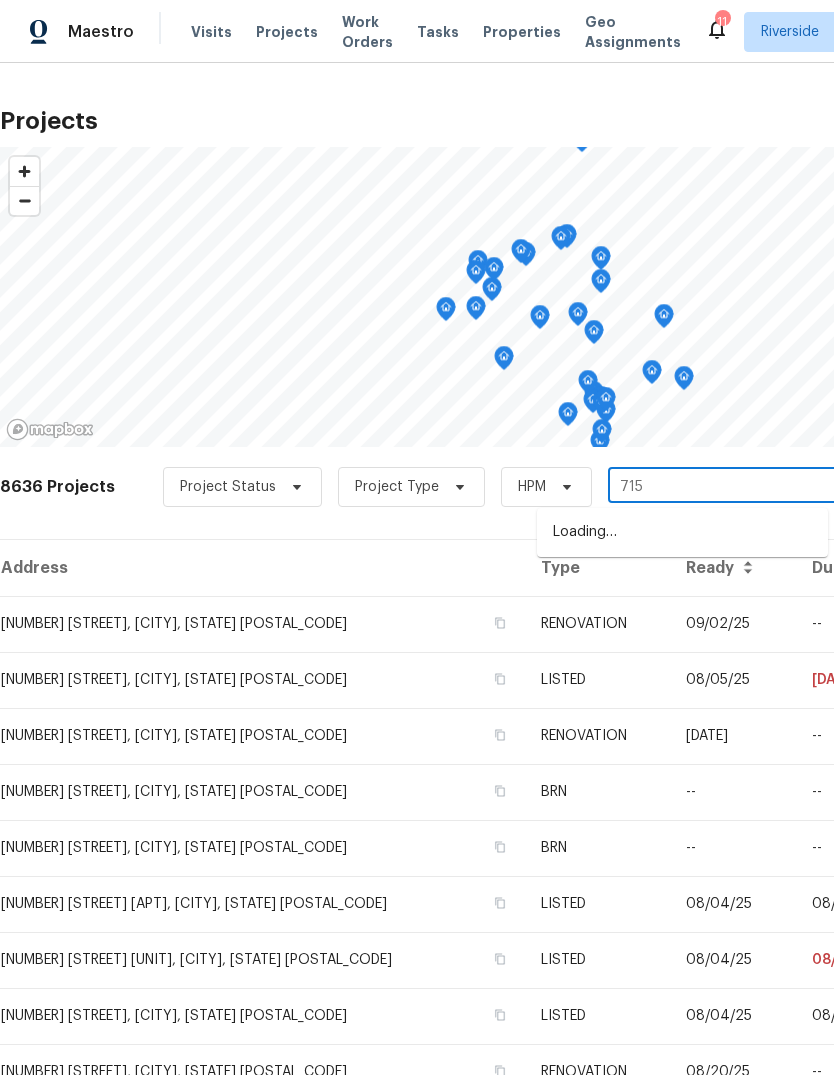type on "7155" 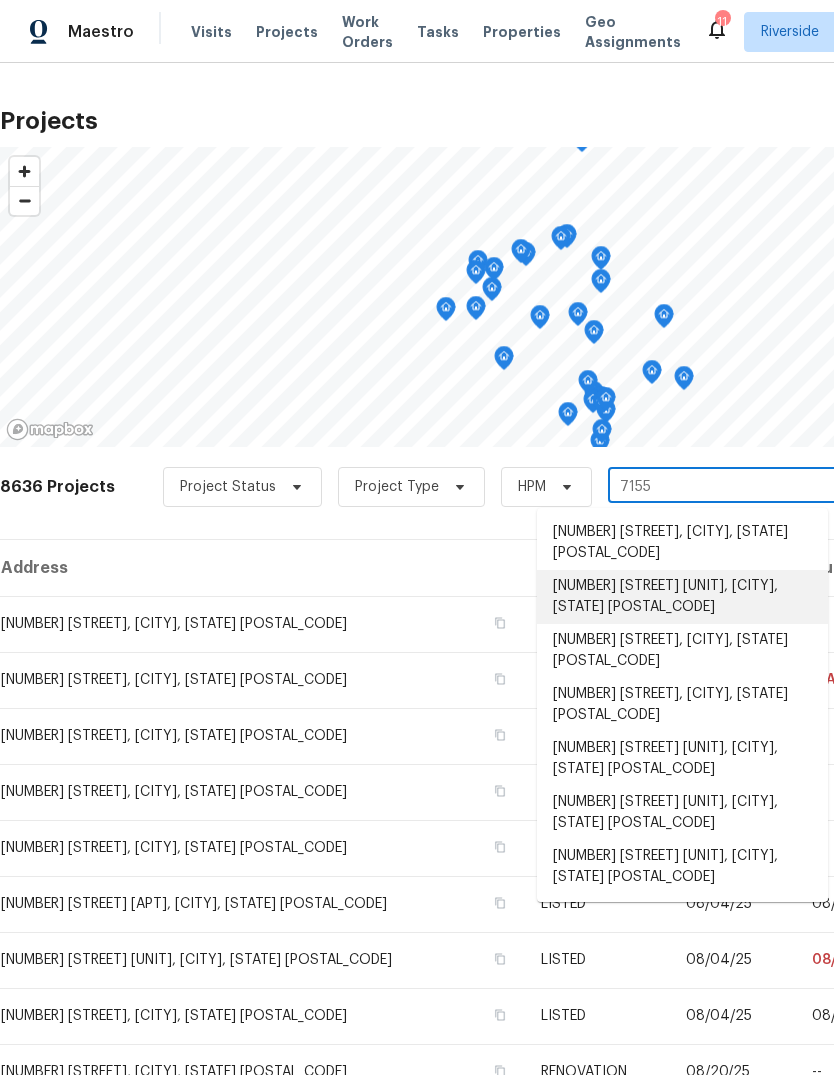 click on "[NUMBER] [STREET] [UNIT], [CITY], [STATE] [POSTAL_CODE]" at bounding box center (682, 597) 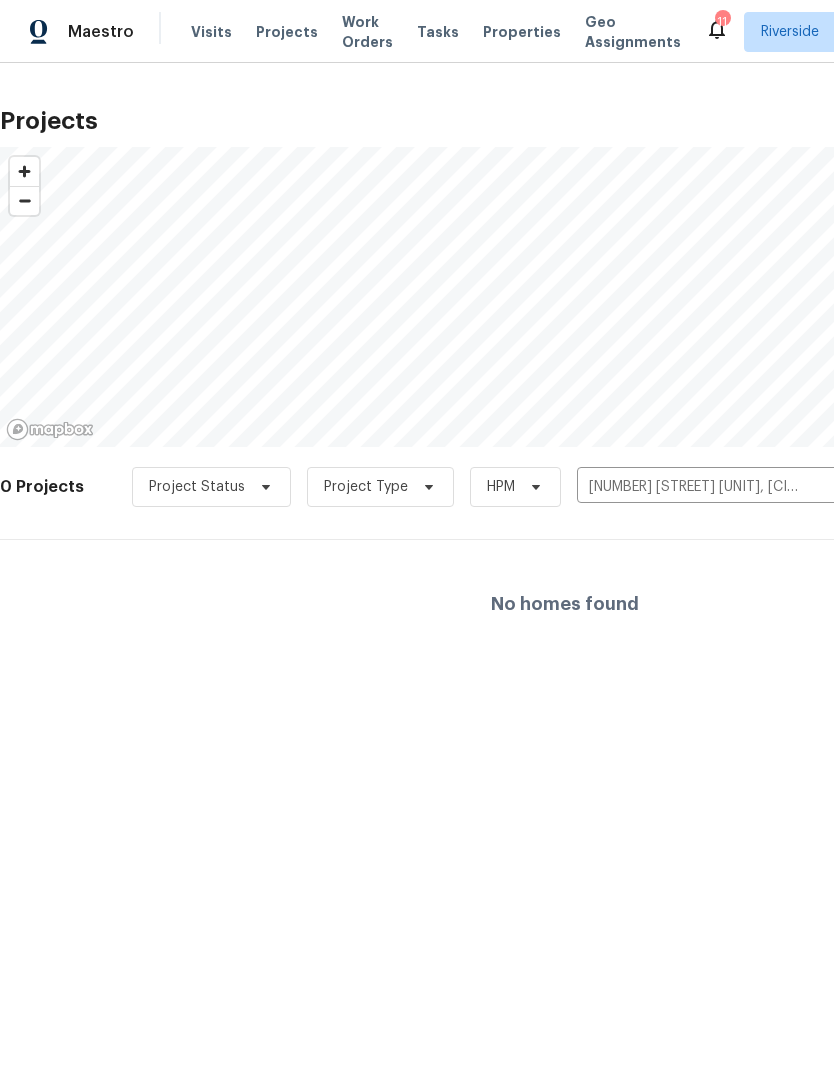 click 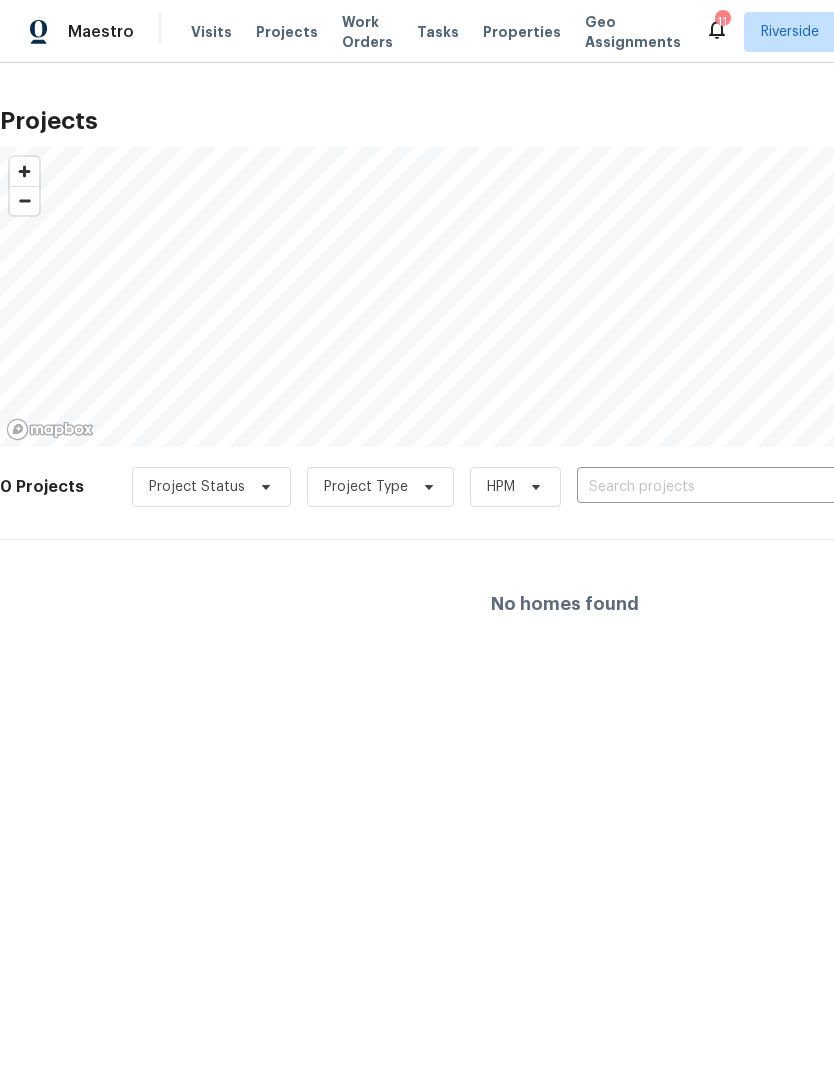 click at bounding box center [691, 487] 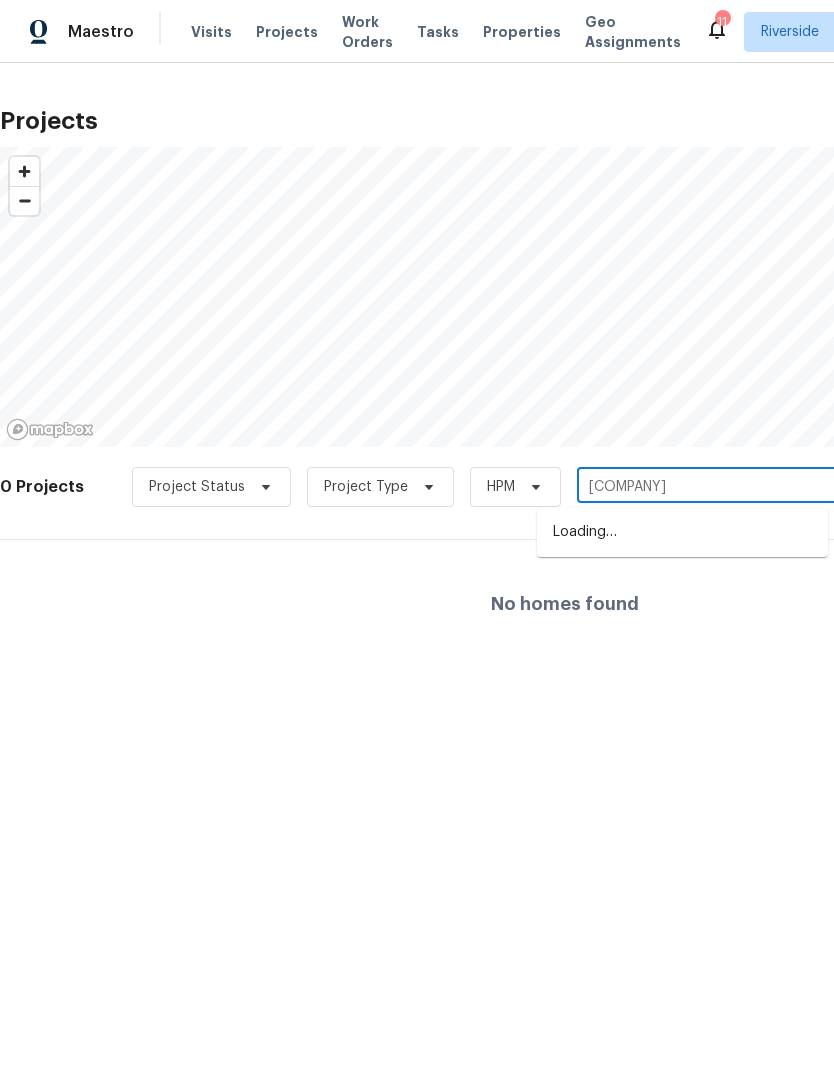 type on "citrus" 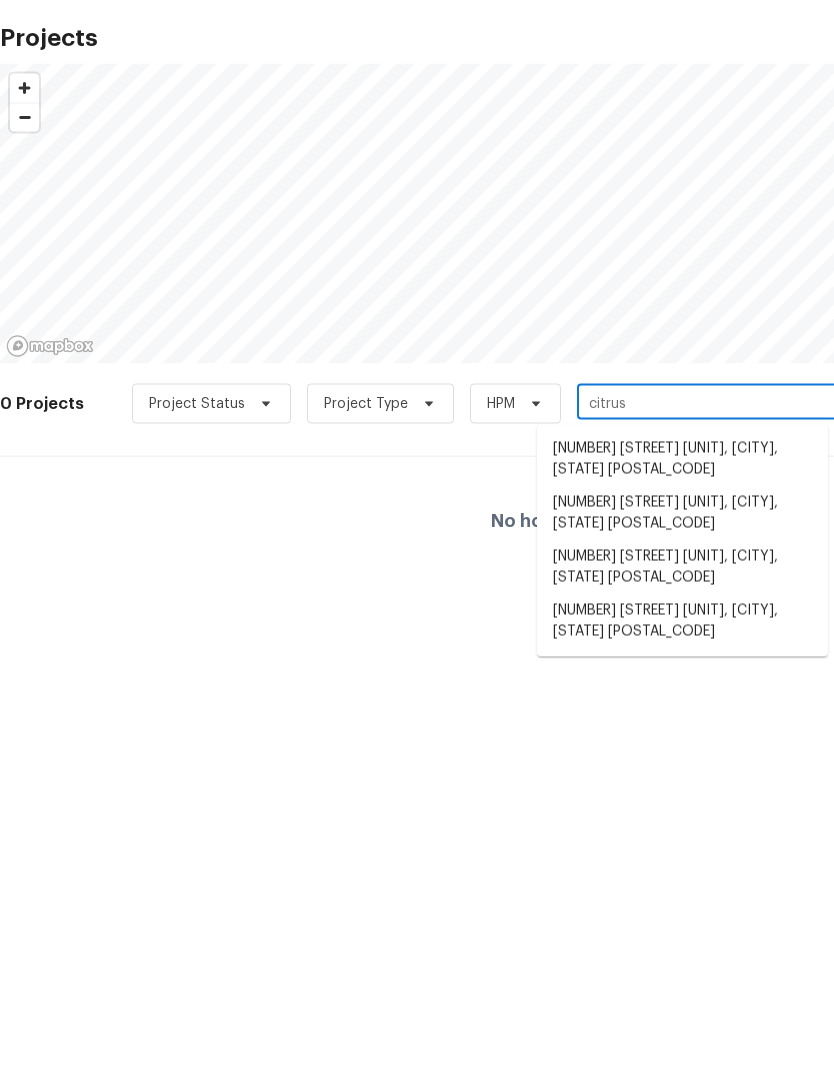 click on "[NUMBER] [STREET] [UNIT], [CITY], [STATE] [POSTAL_CODE]" at bounding box center [682, 597] 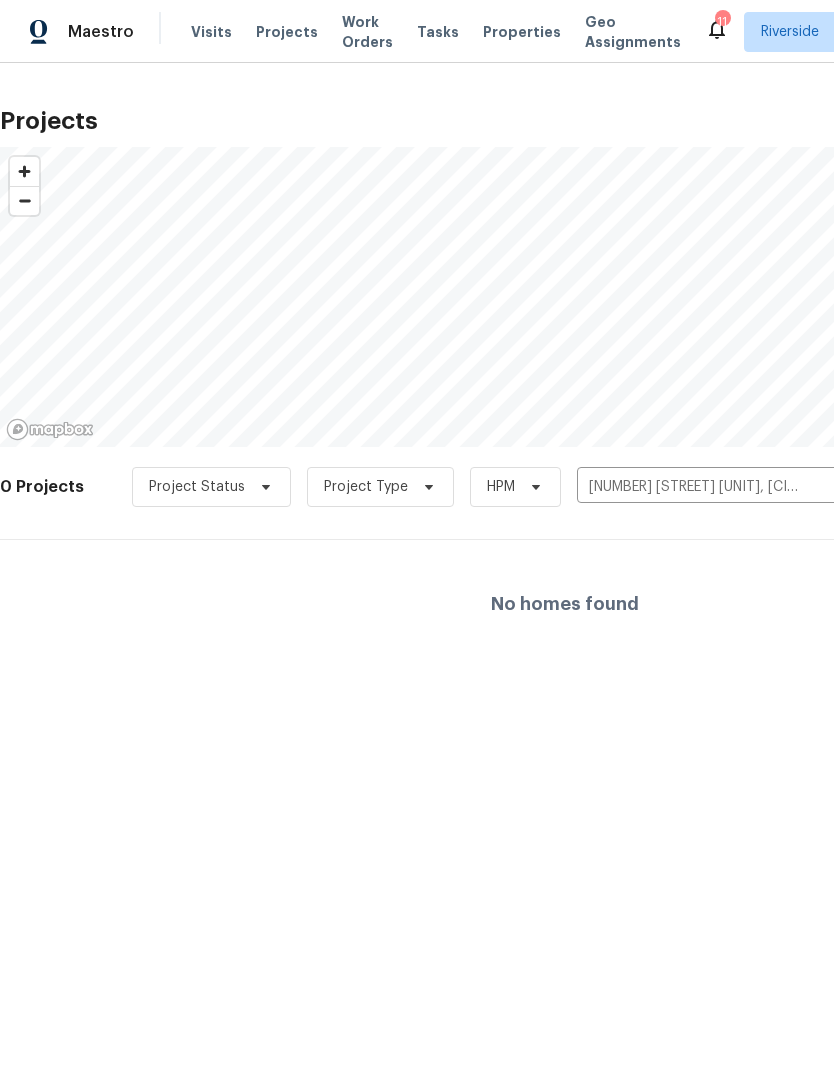 click 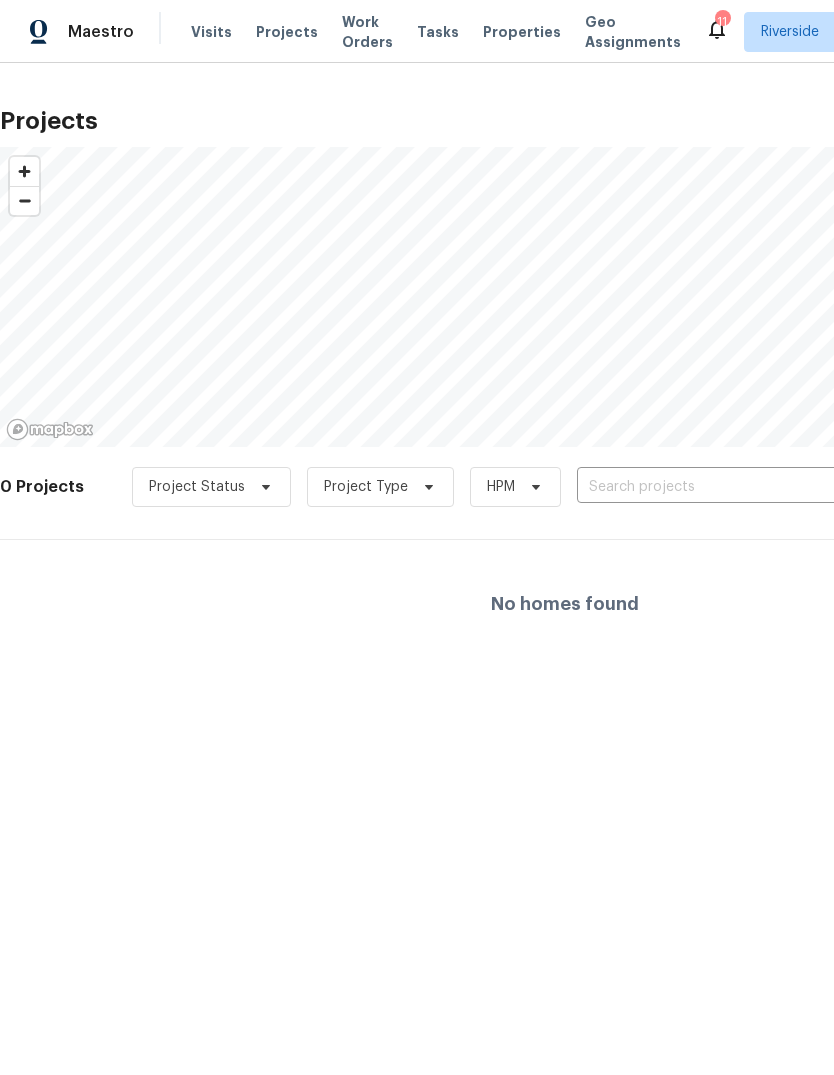 click at bounding box center (691, 487) 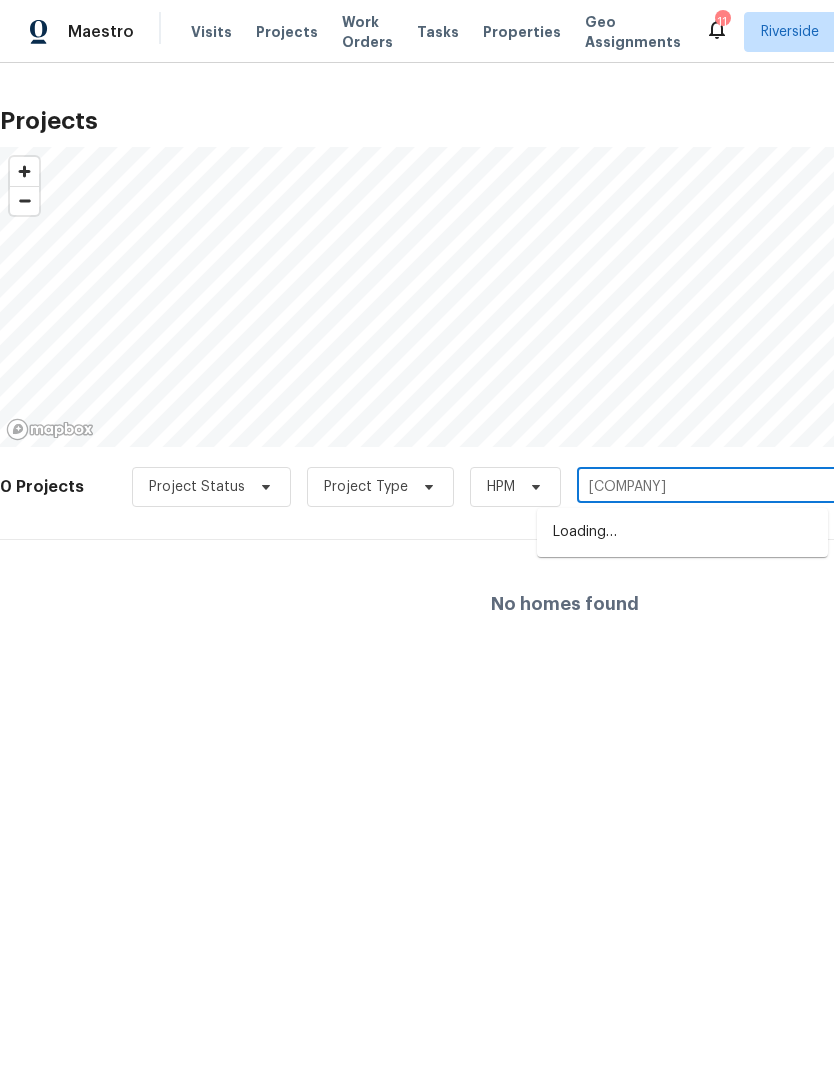 type on "citrus" 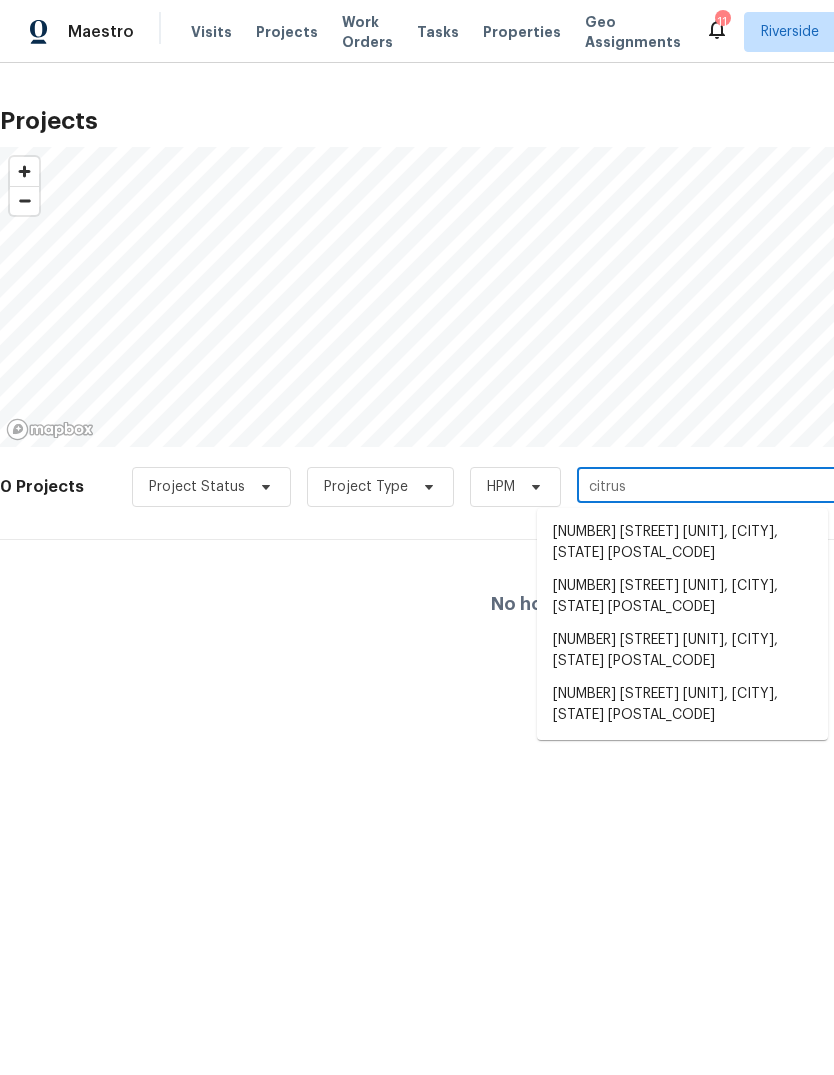 click on "[NUMBER] [STREET] [UNIT], [CITY], [STATE] [POSTAL_CODE]" at bounding box center [682, 651] 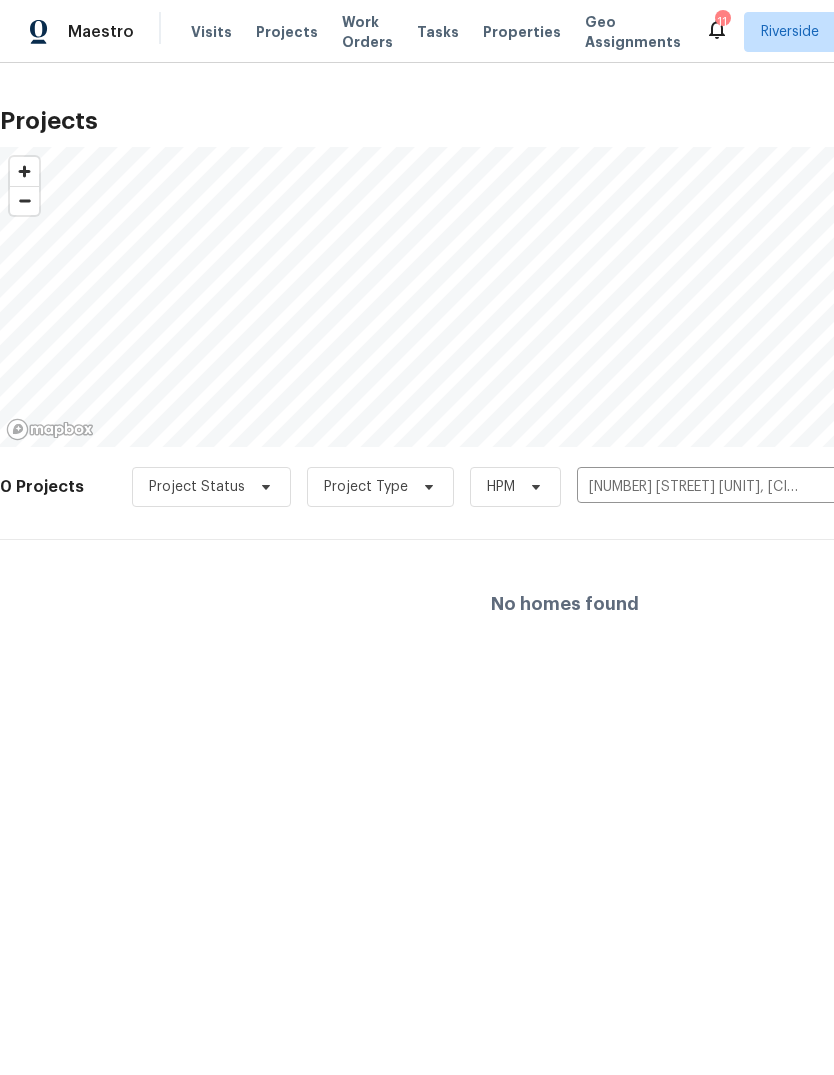 click at bounding box center (824, 487) 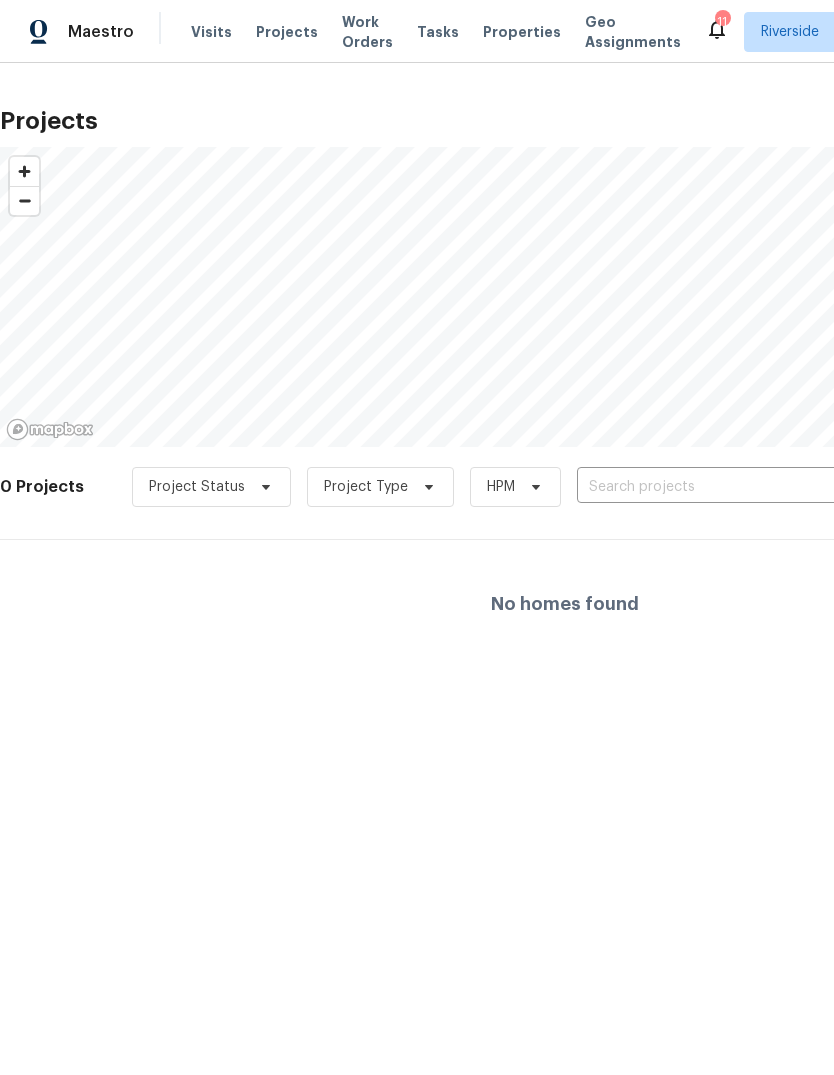 click at bounding box center (691, 487) 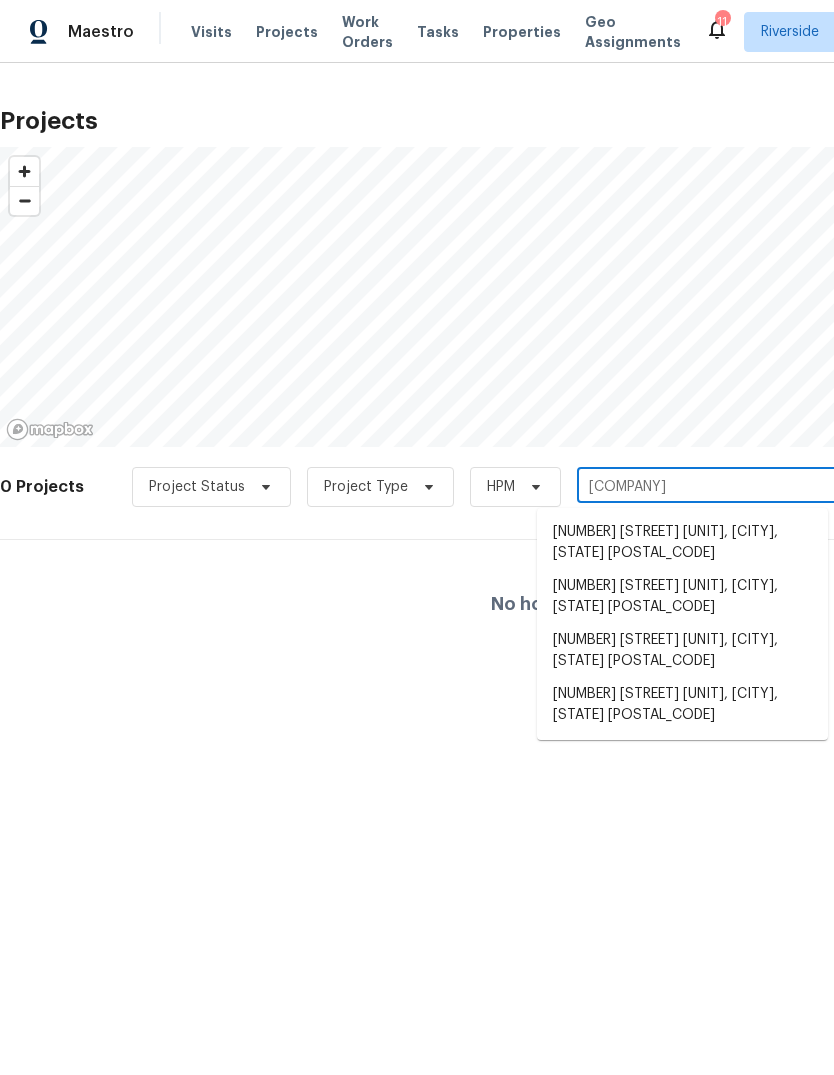type on "citrus" 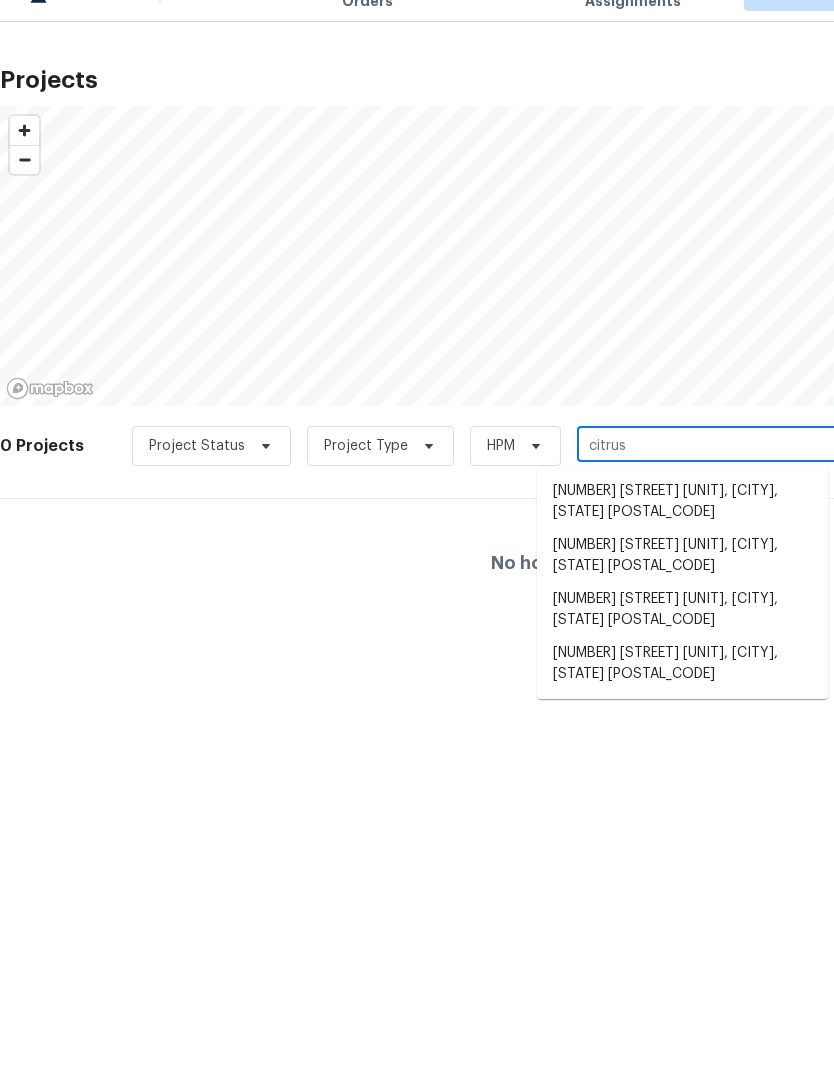click on "[NUMBER] [STREET] [UNIT], [CITY], [STATE] [POSTAL_CODE]" at bounding box center (682, 705) 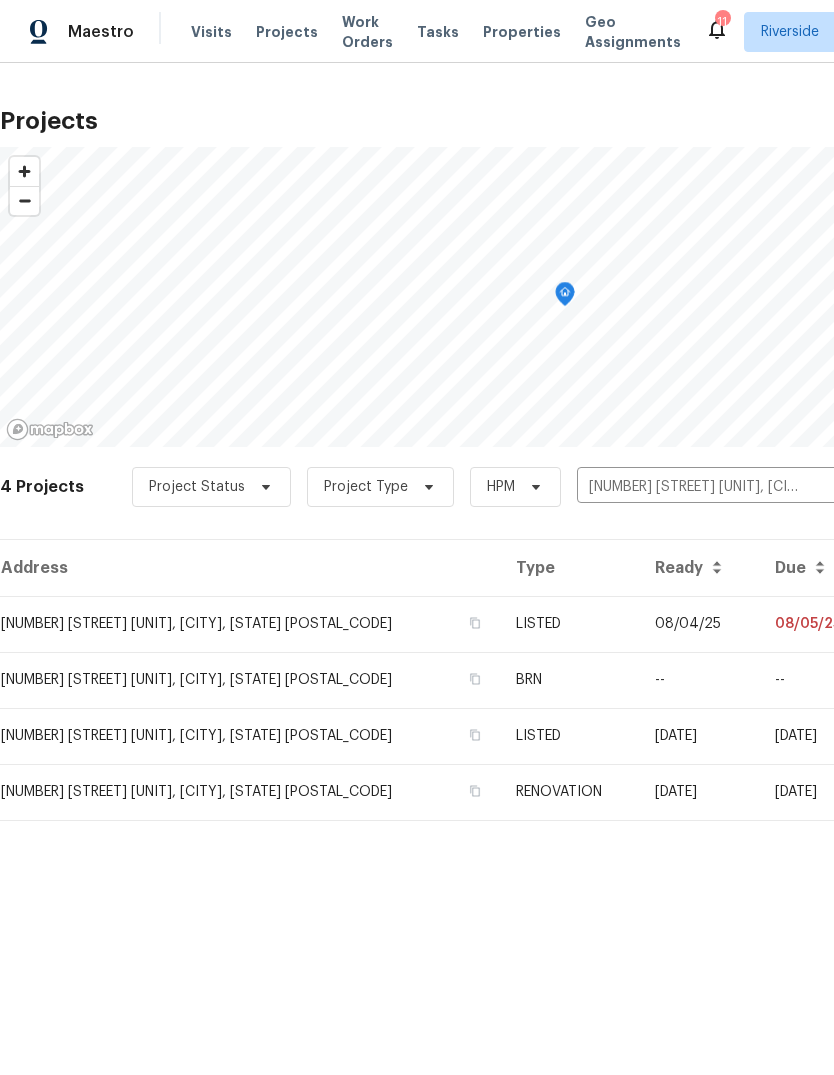click on "LISTED" at bounding box center [569, 624] 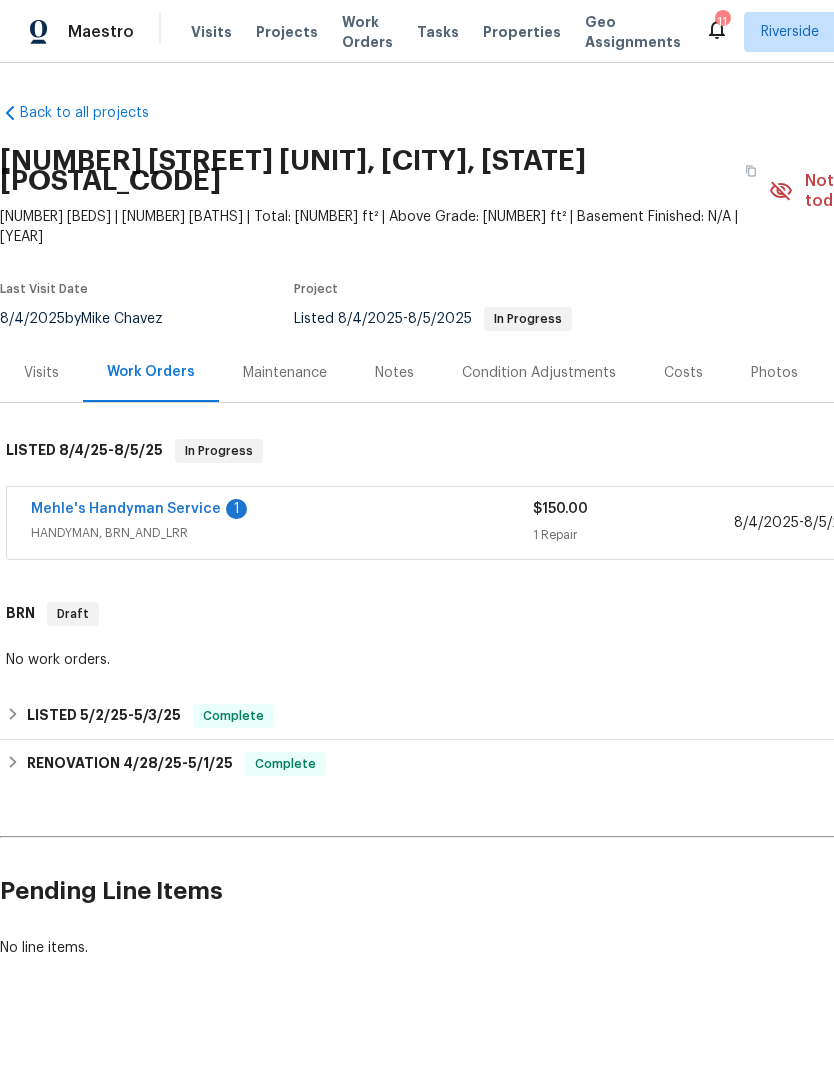 click on "Mehle's Handyman Service" at bounding box center (126, 509) 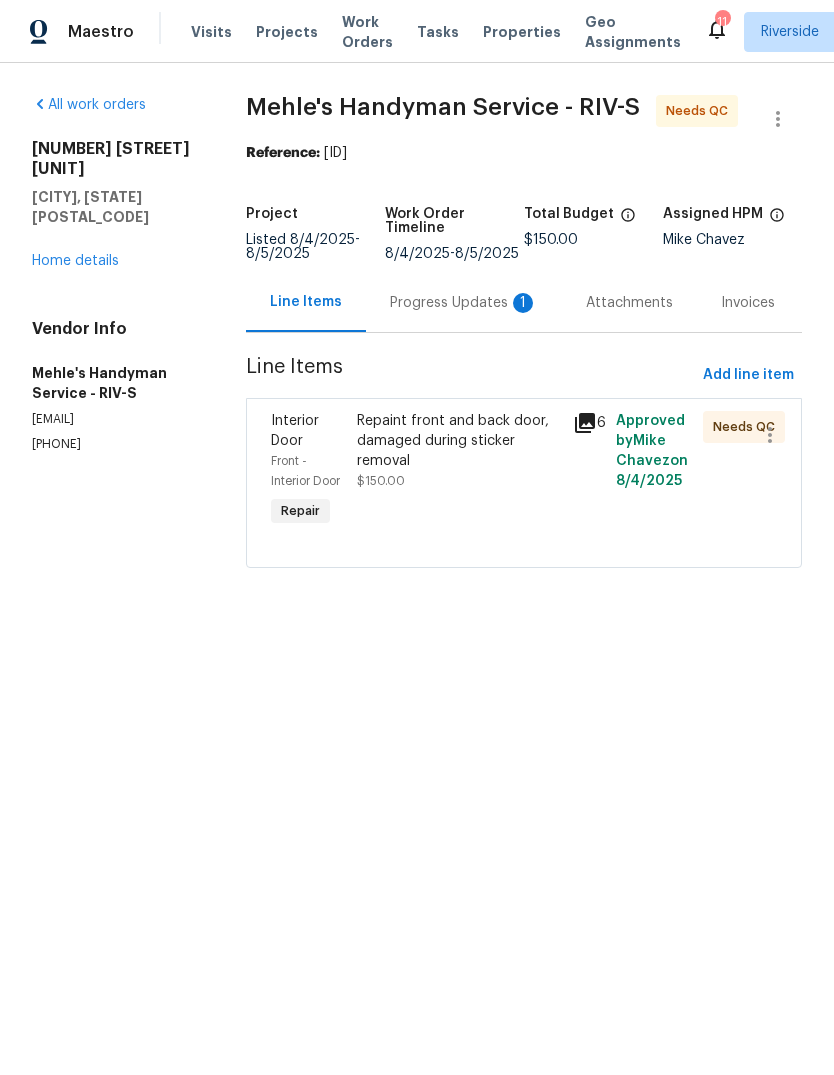click on "Progress Updates 1" at bounding box center [464, 303] 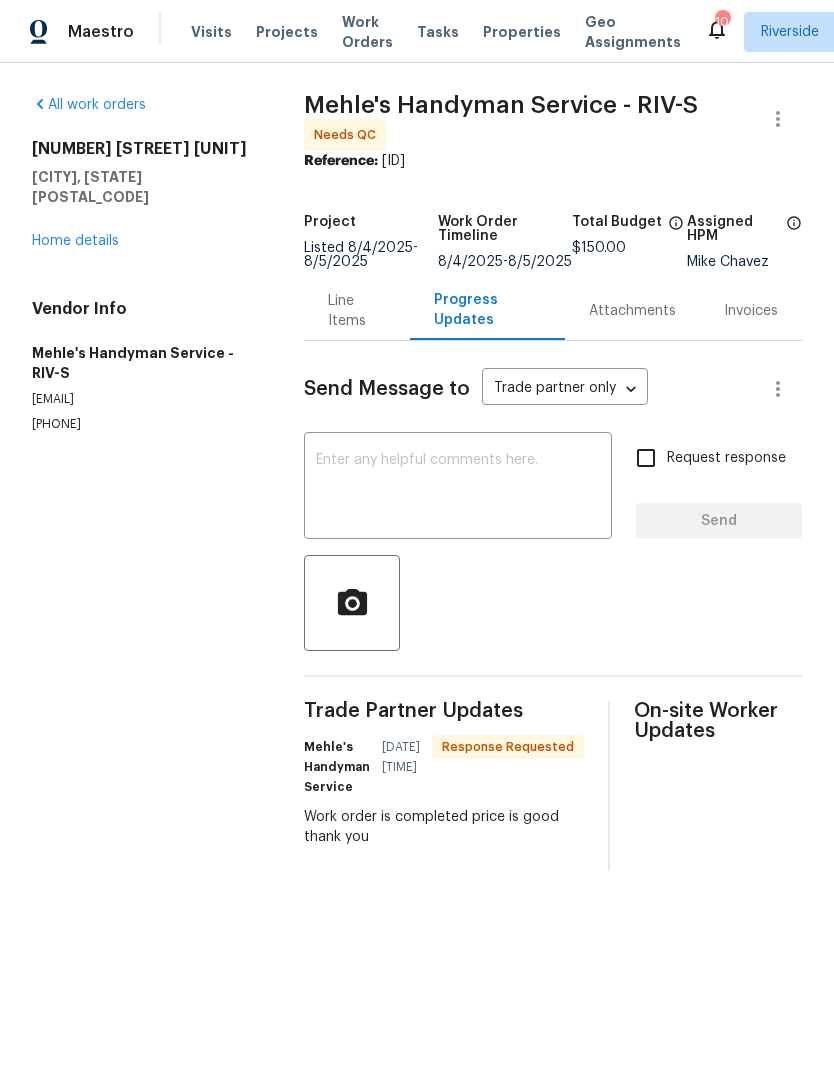 click on "Line Items" at bounding box center [357, 311] 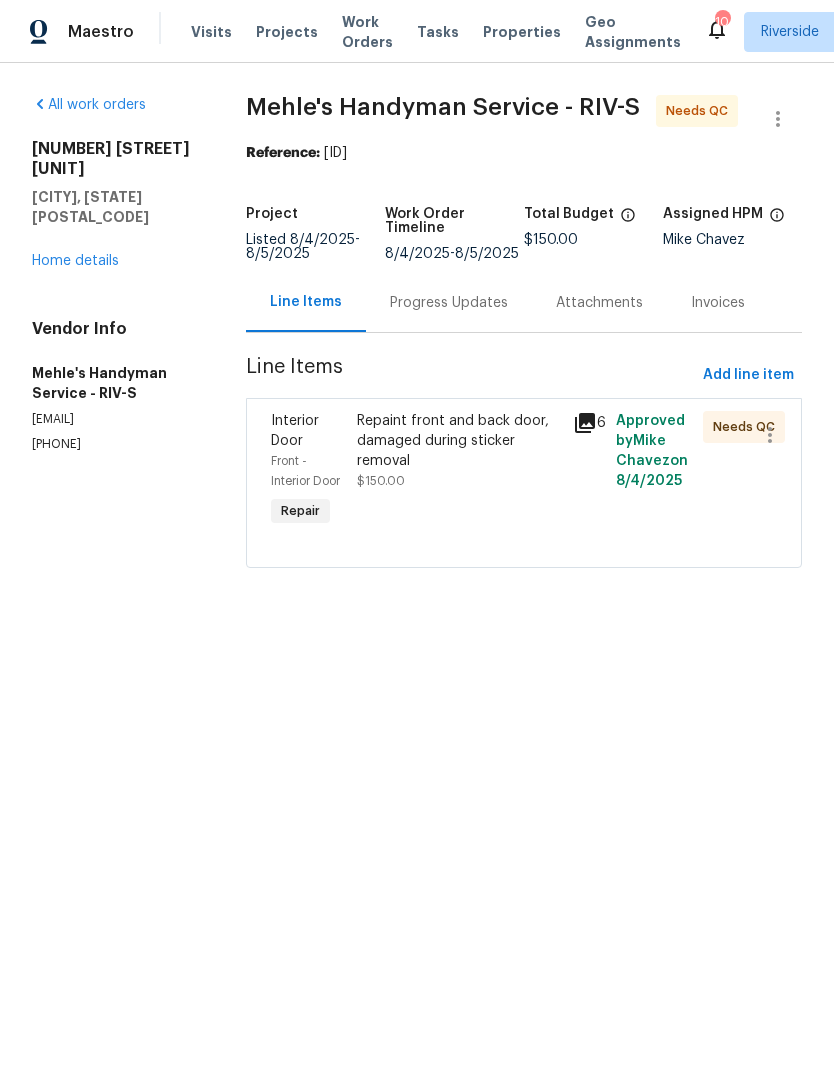 click on "Repaint front and back door, damaged during sticker removal" at bounding box center [459, 441] 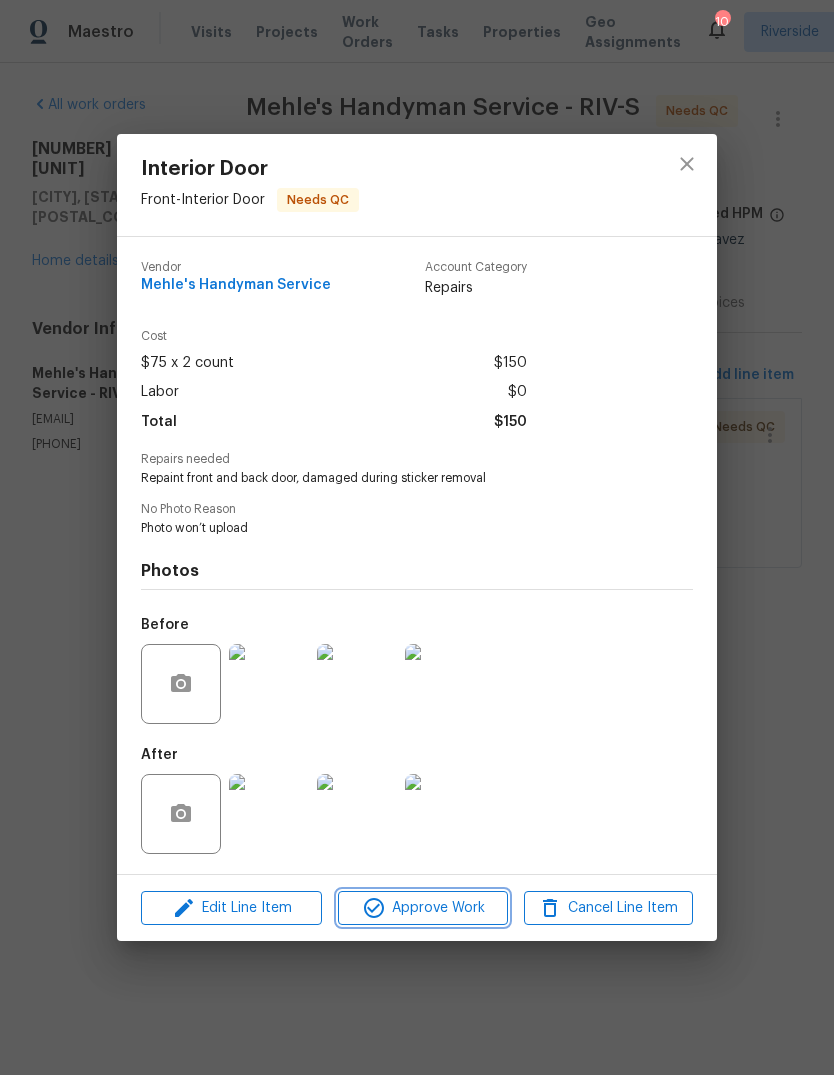 click on "Approve Work" at bounding box center (422, 908) 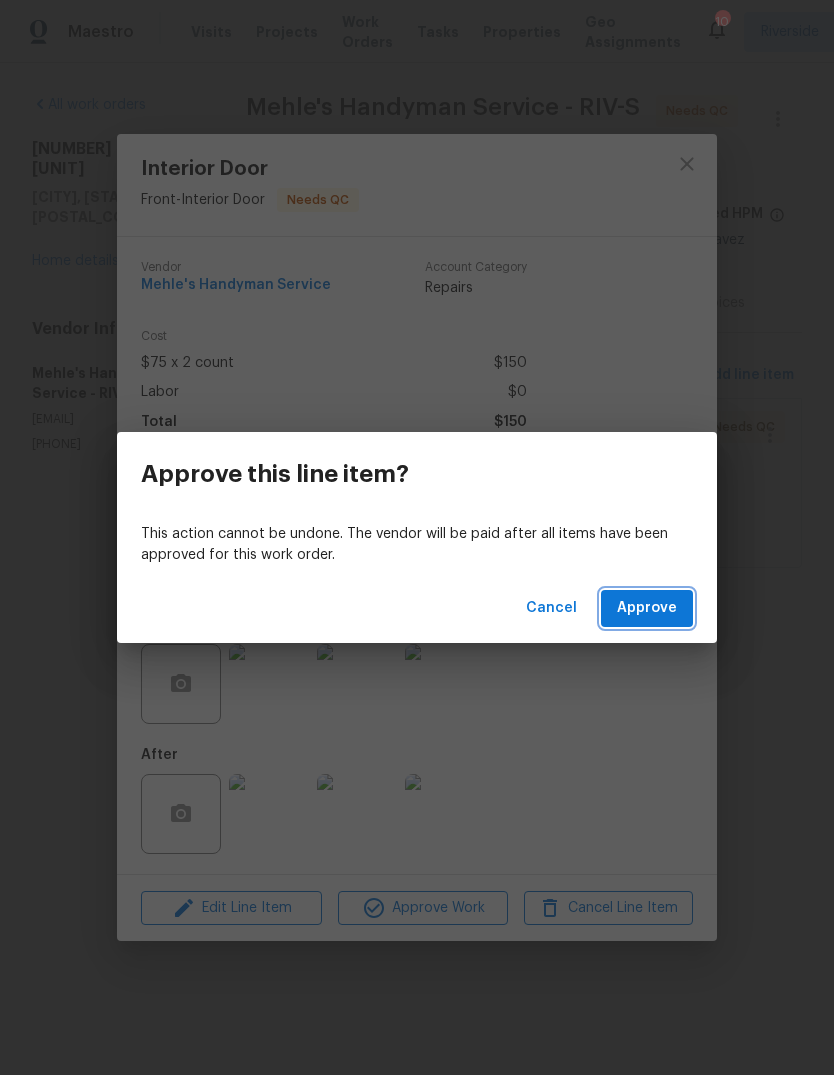 click on "Approve" at bounding box center (647, 608) 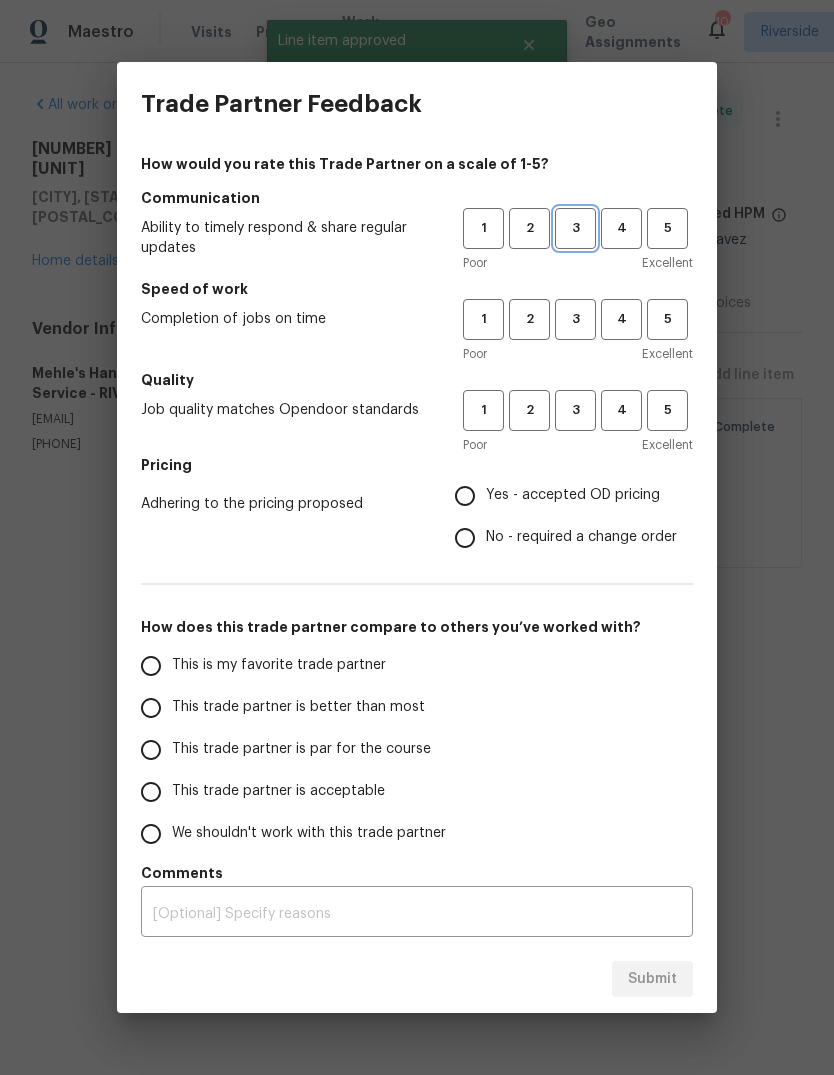 click on "3" at bounding box center (575, 228) 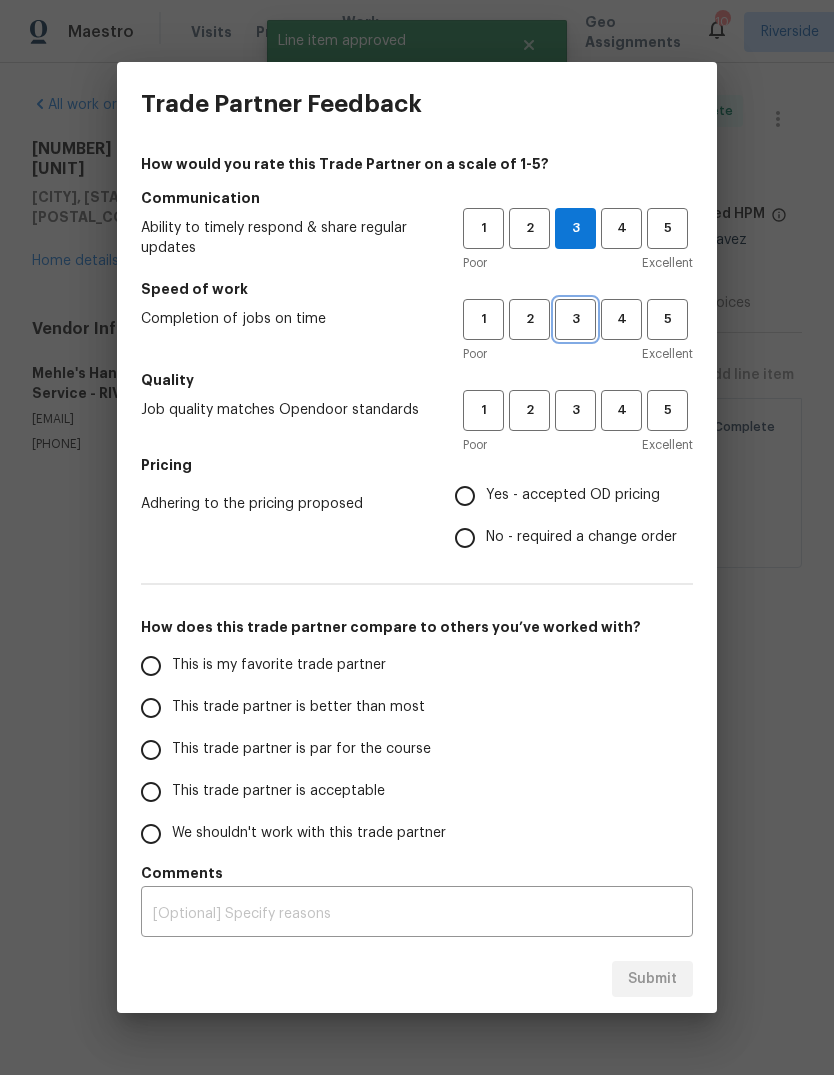 click on "3" at bounding box center [575, 319] 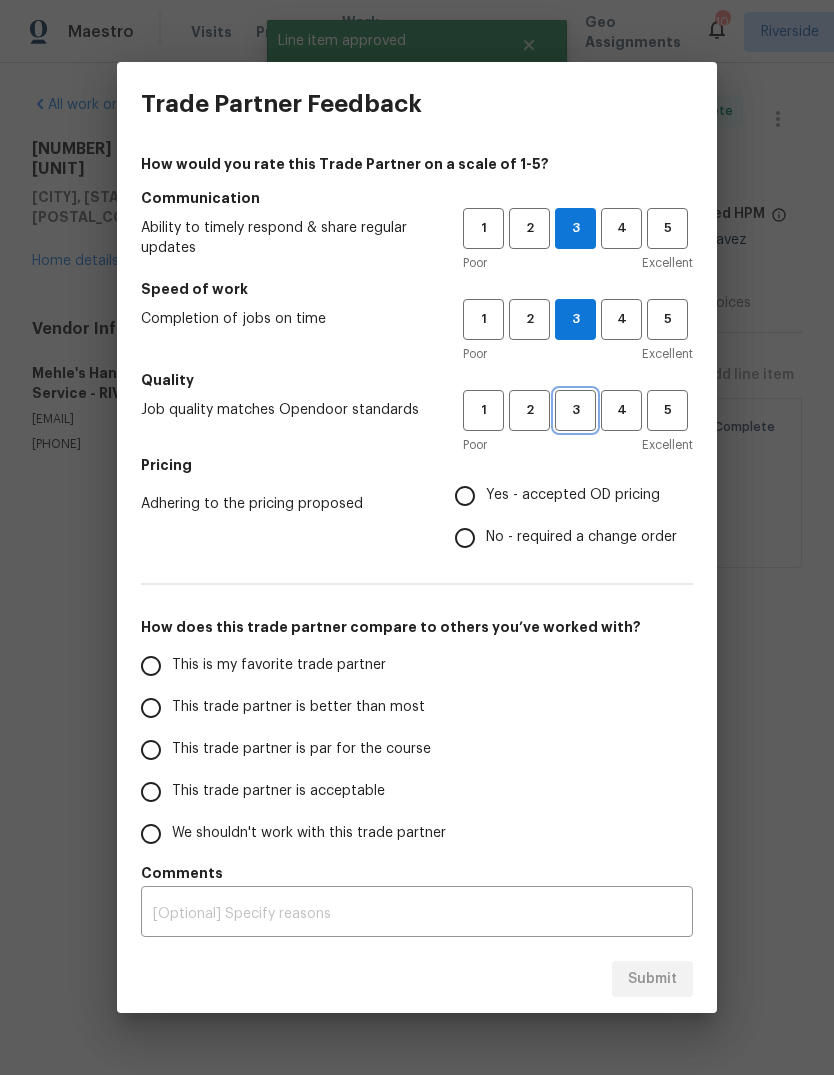 click on "3" at bounding box center [575, 410] 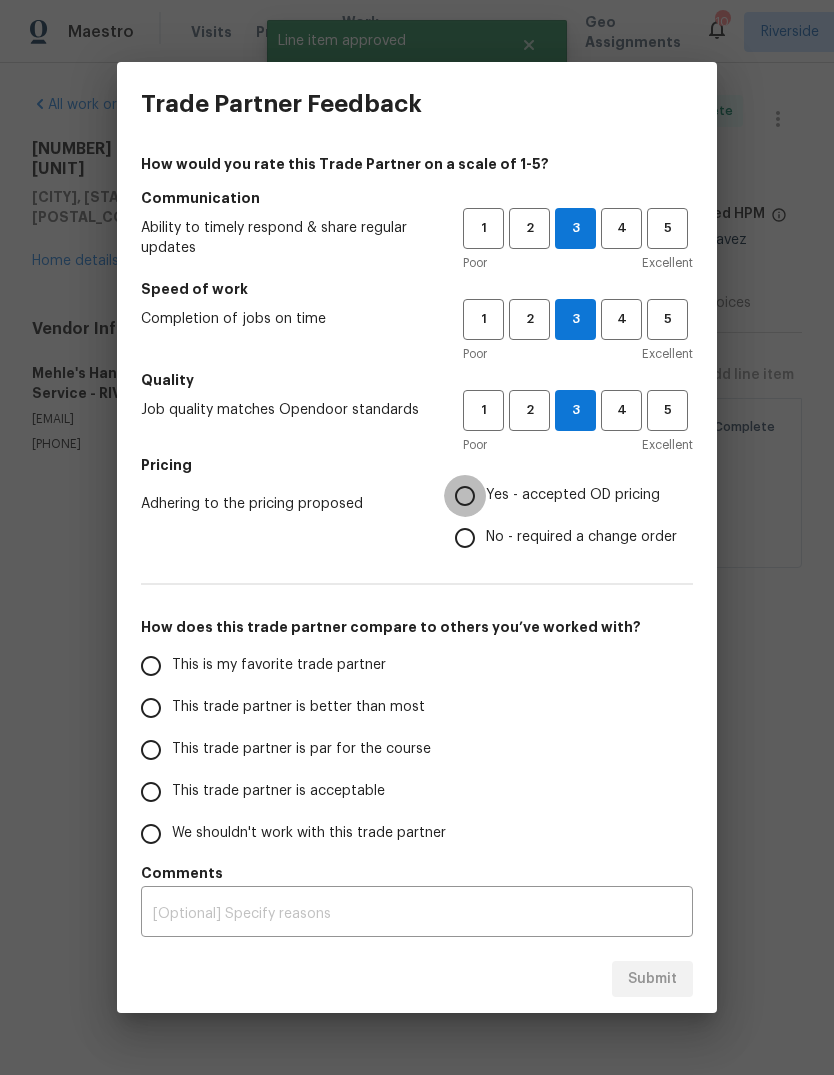 click on "Yes - accepted OD pricing" at bounding box center [465, 496] 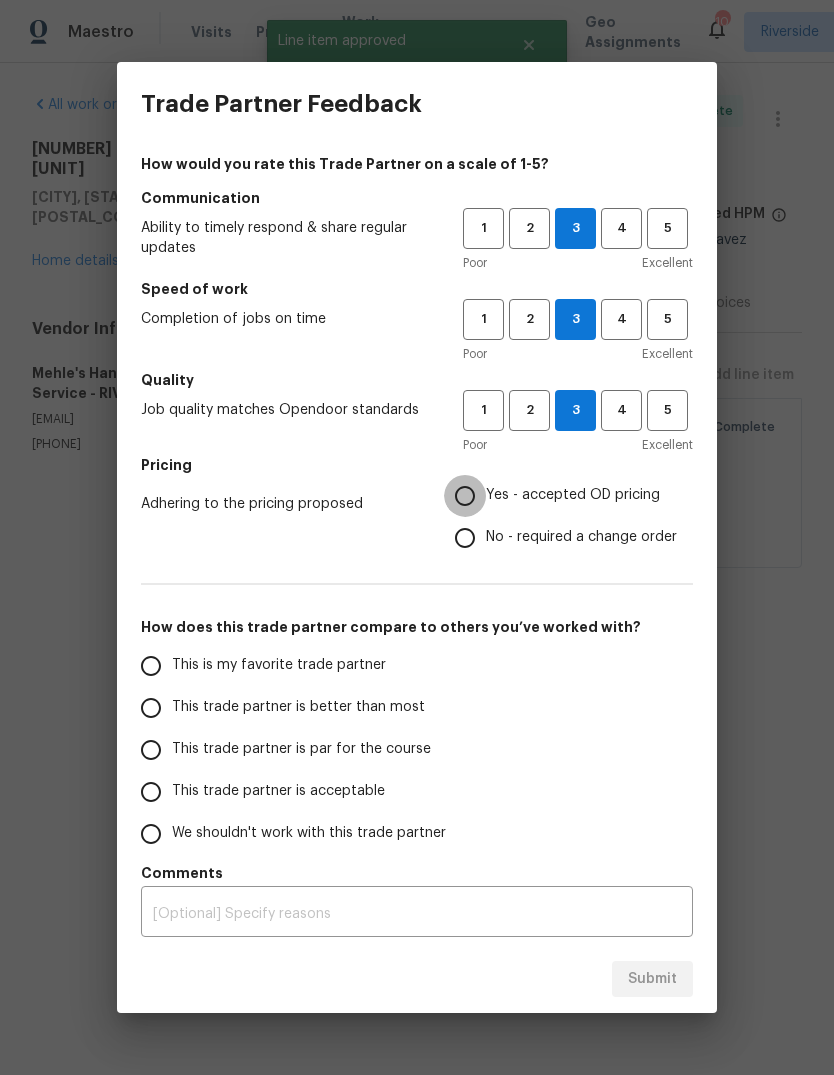 radio on "true" 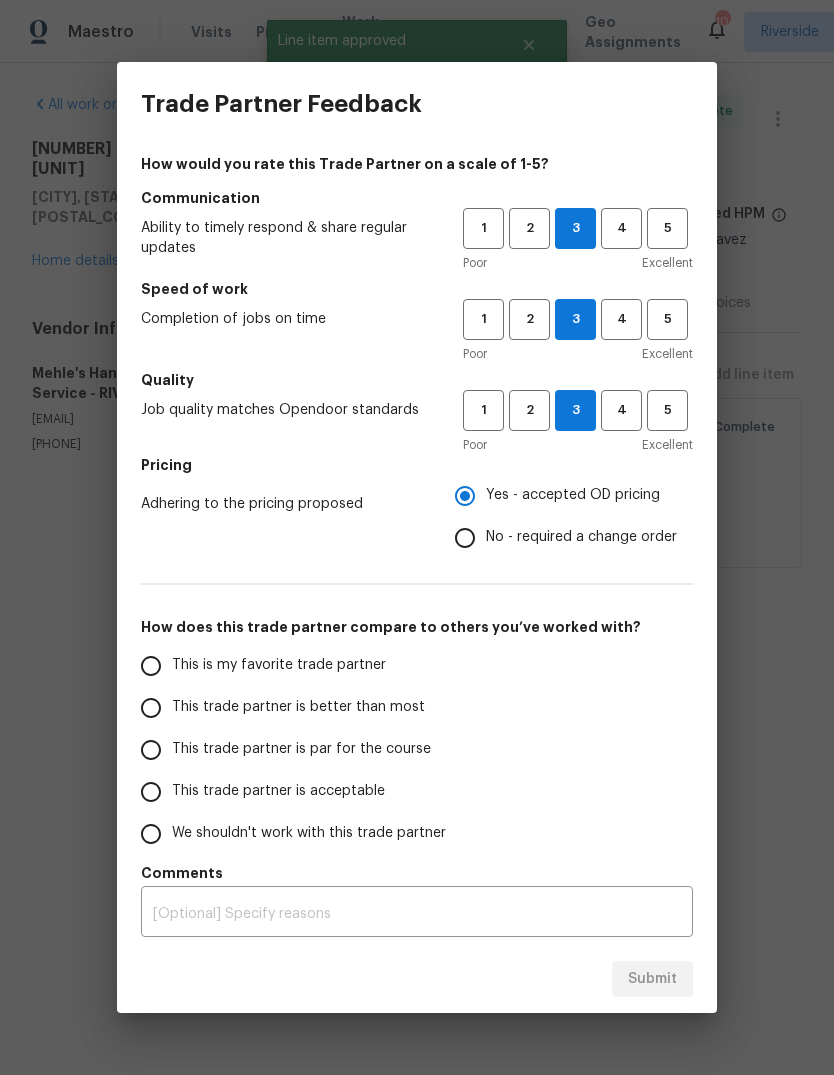 click on "This trade partner is better than most" at bounding box center [151, 708] 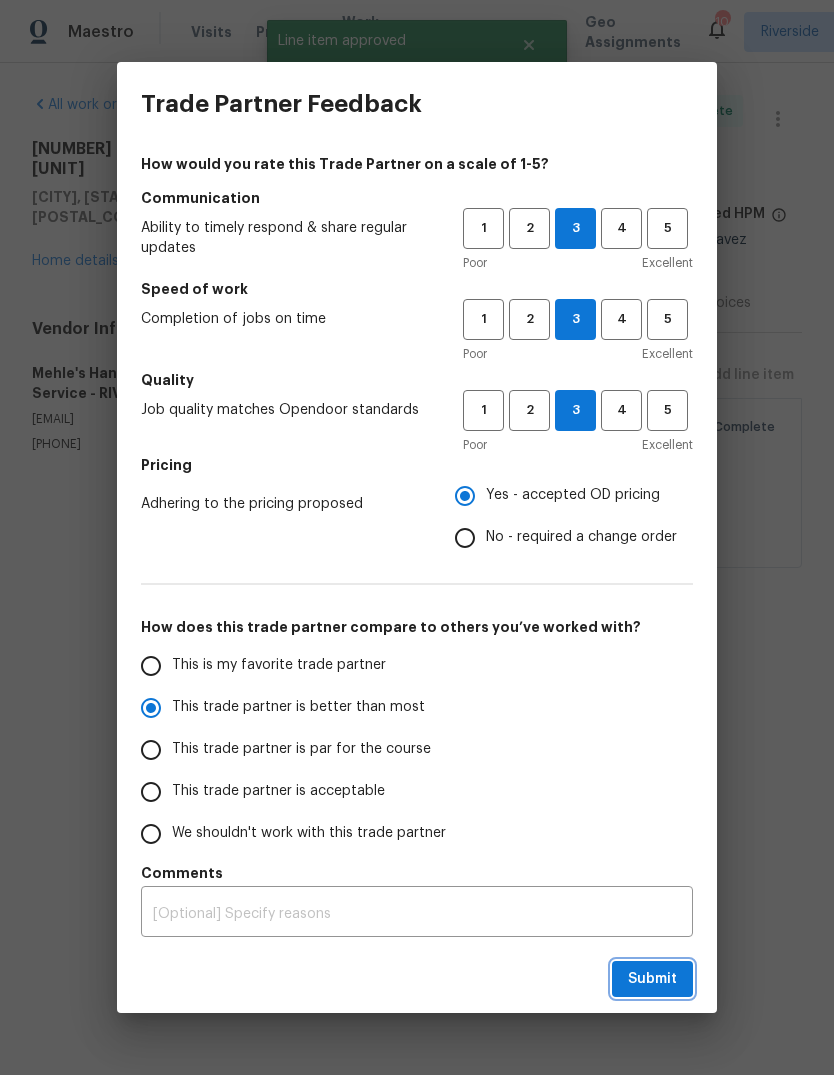 click on "Submit" at bounding box center [652, 979] 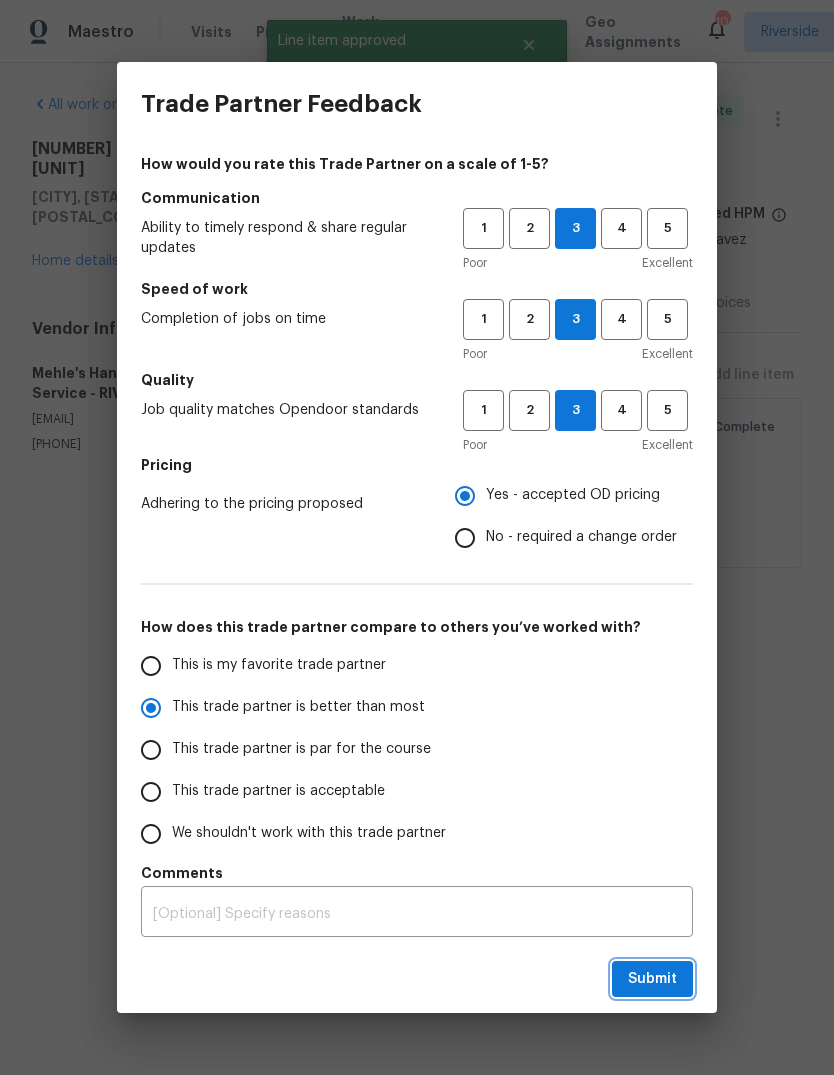 radio on "true" 